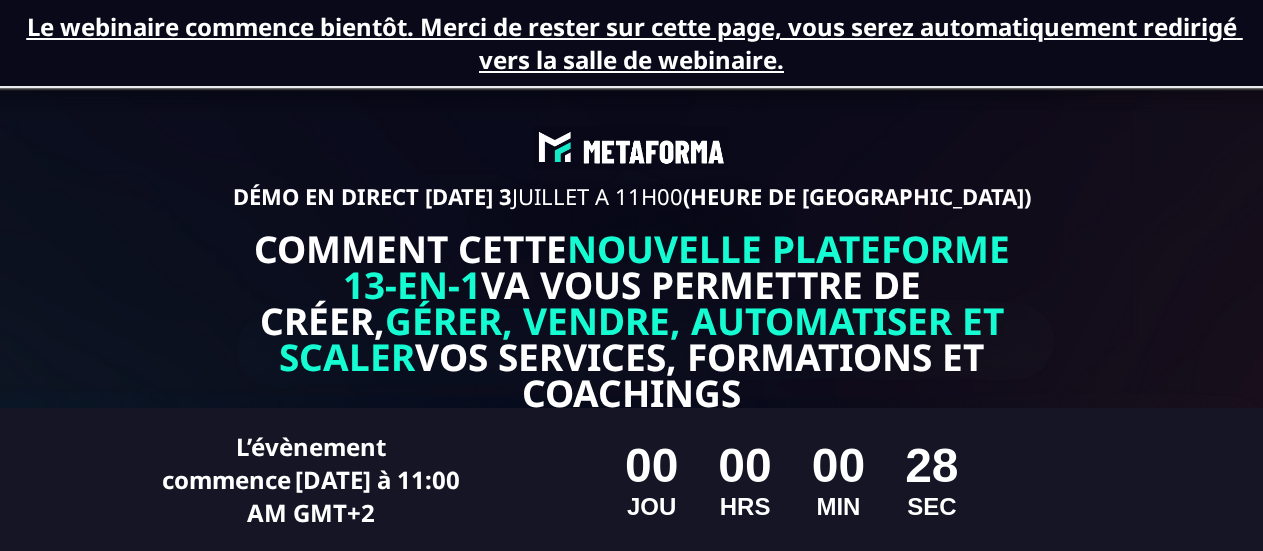 scroll, scrollTop: 0, scrollLeft: 0, axis: both 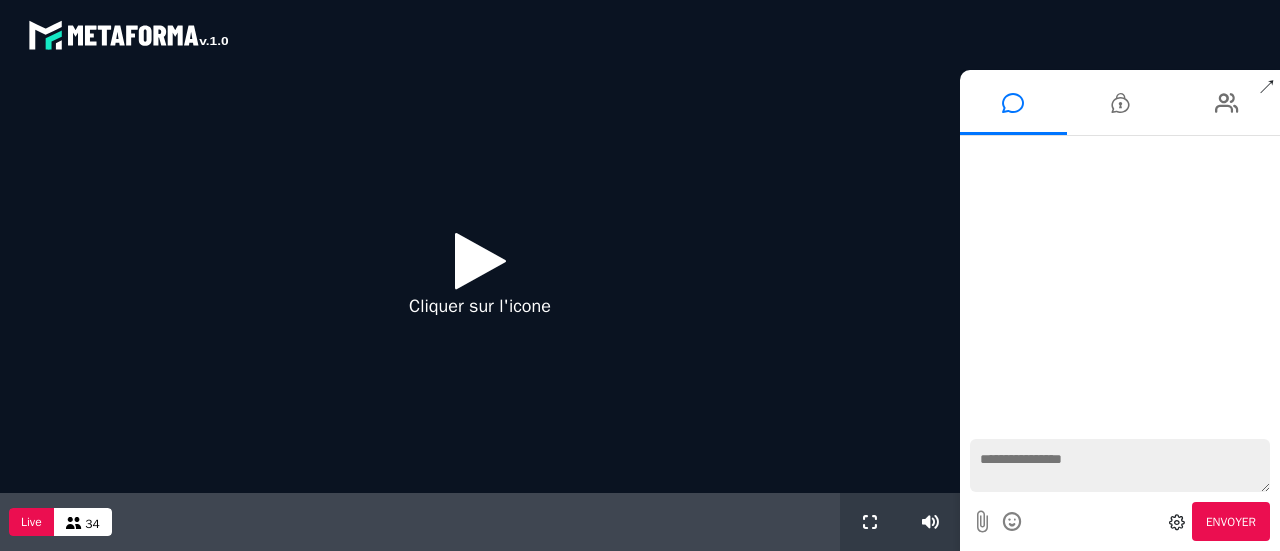 click on "Cliquer sur l'icone" at bounding box center [480, 281] 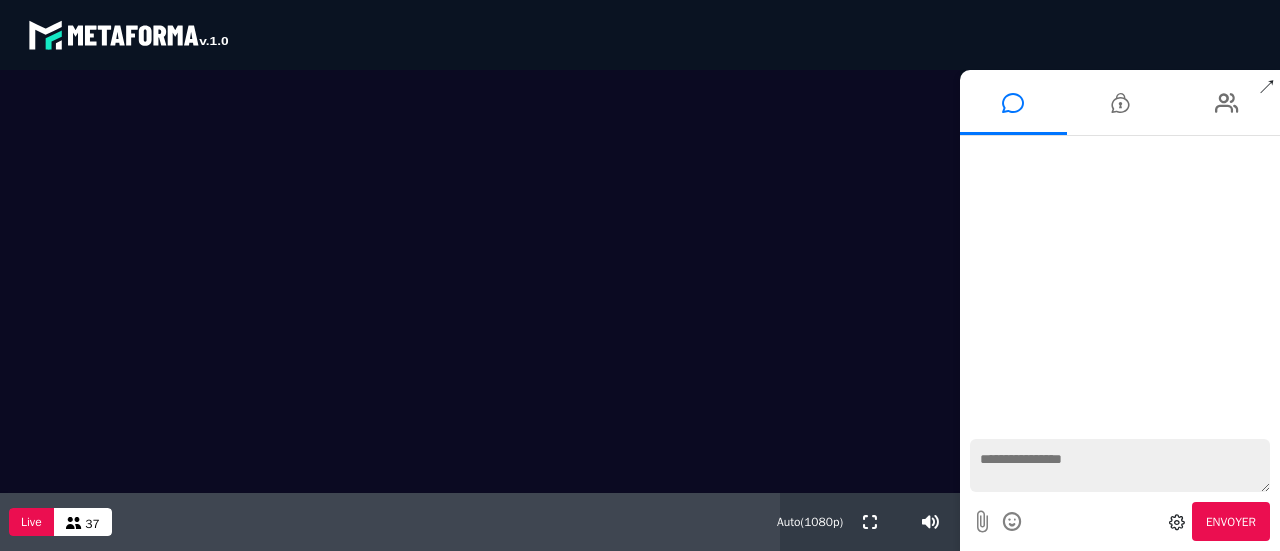 click on "↗" at bounding box center [1267, 88] 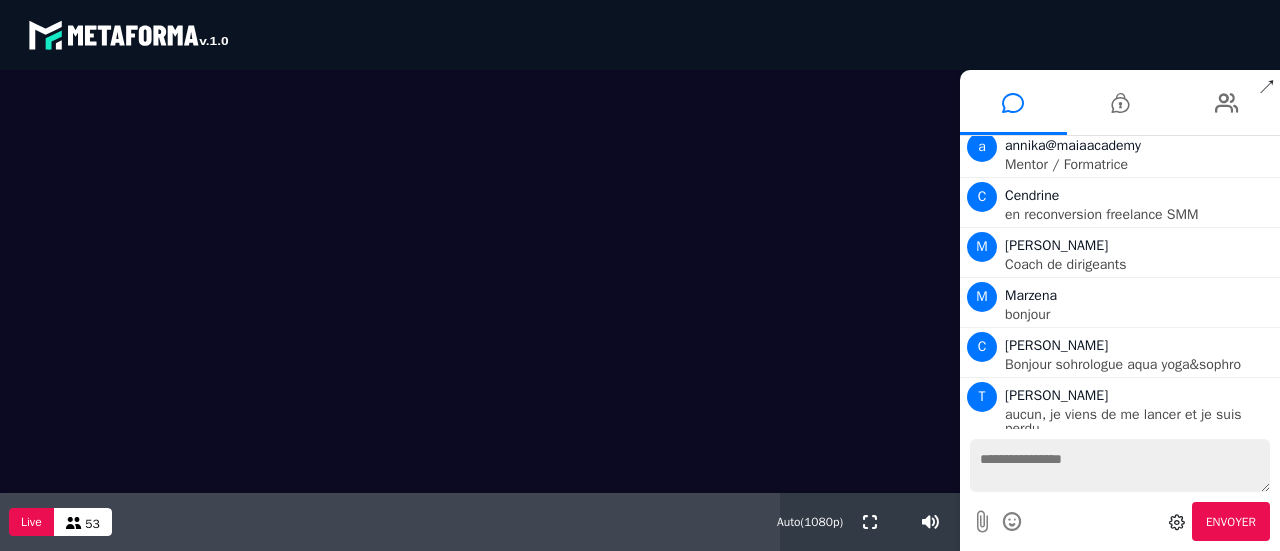 scroll, scrollTop: 1649, scrollLeft: 0, axis: vertical 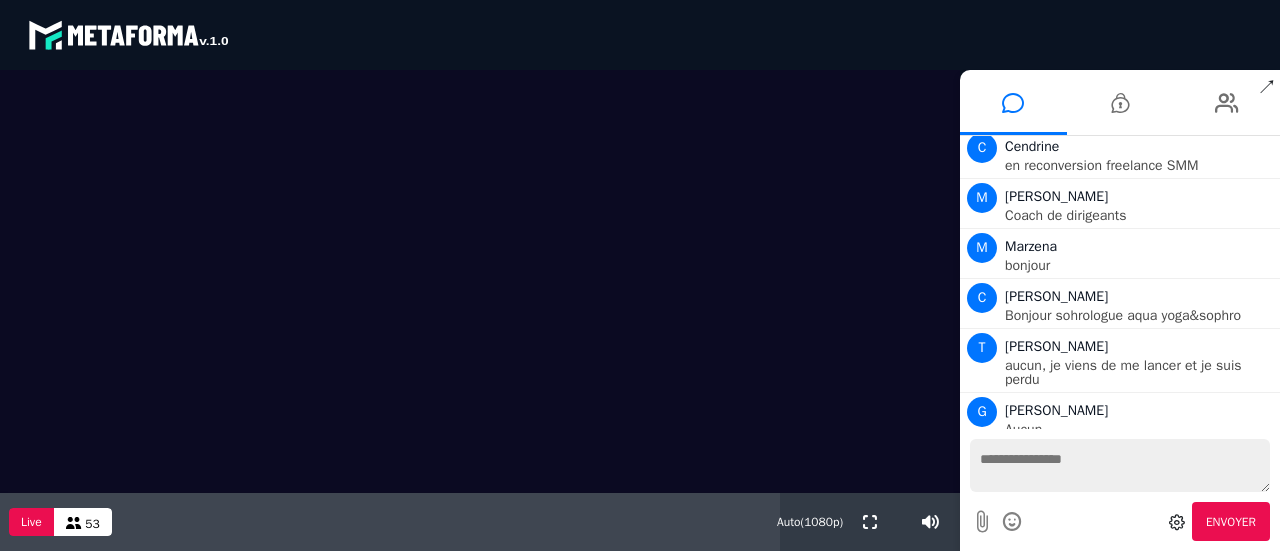 click at bounding box center (1120, 465) 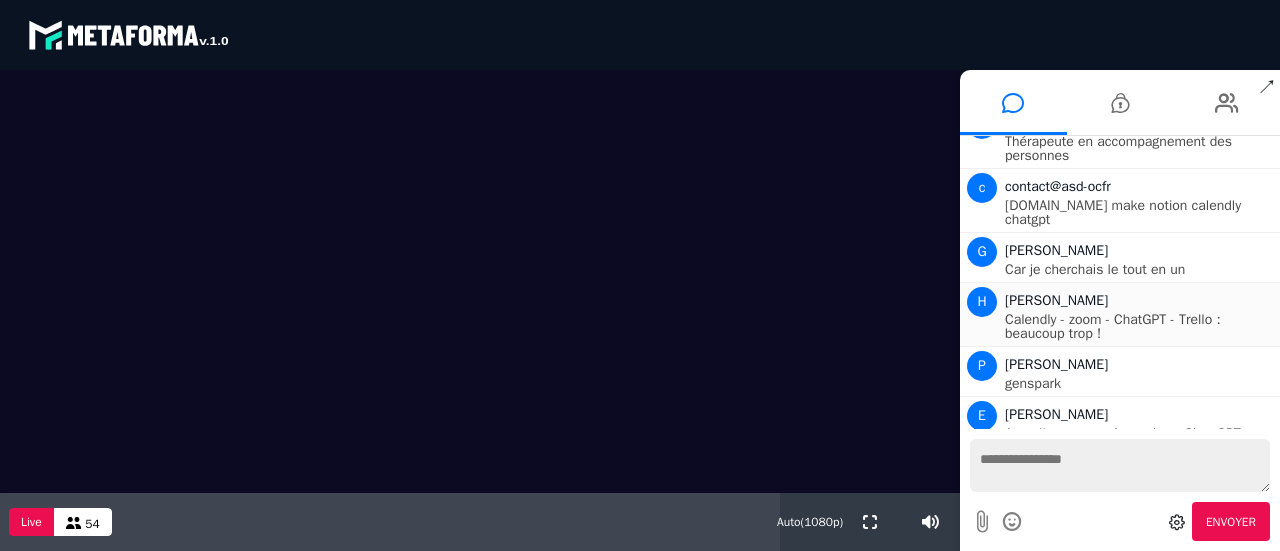 scroll, scrollTop: 2448, scrollLeft: 0, axis: vertical 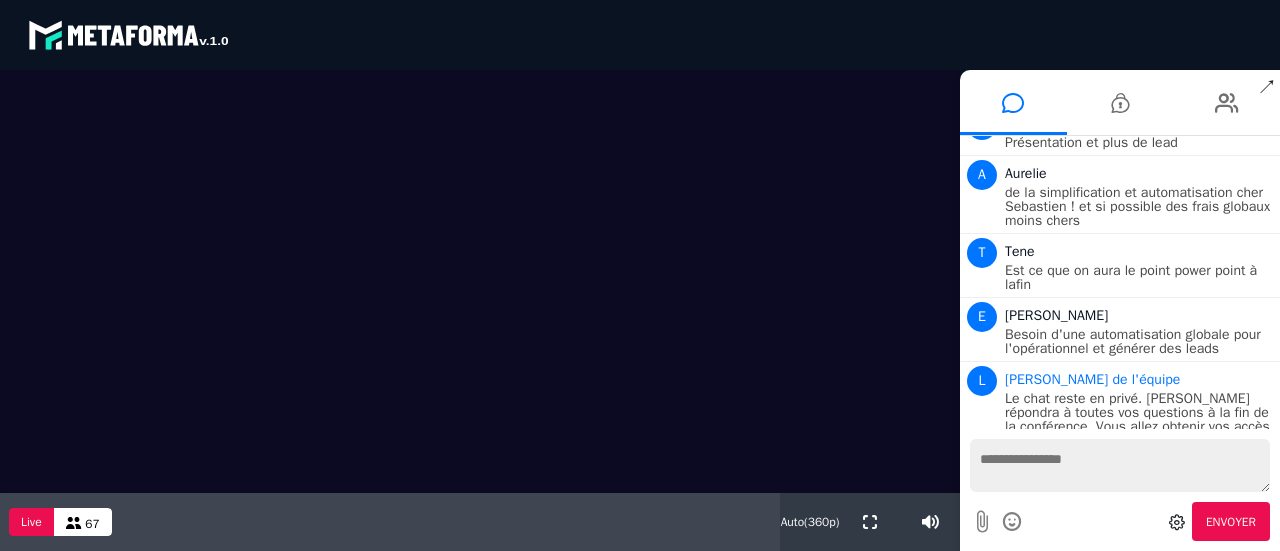 click at bounding box center [480, 281] 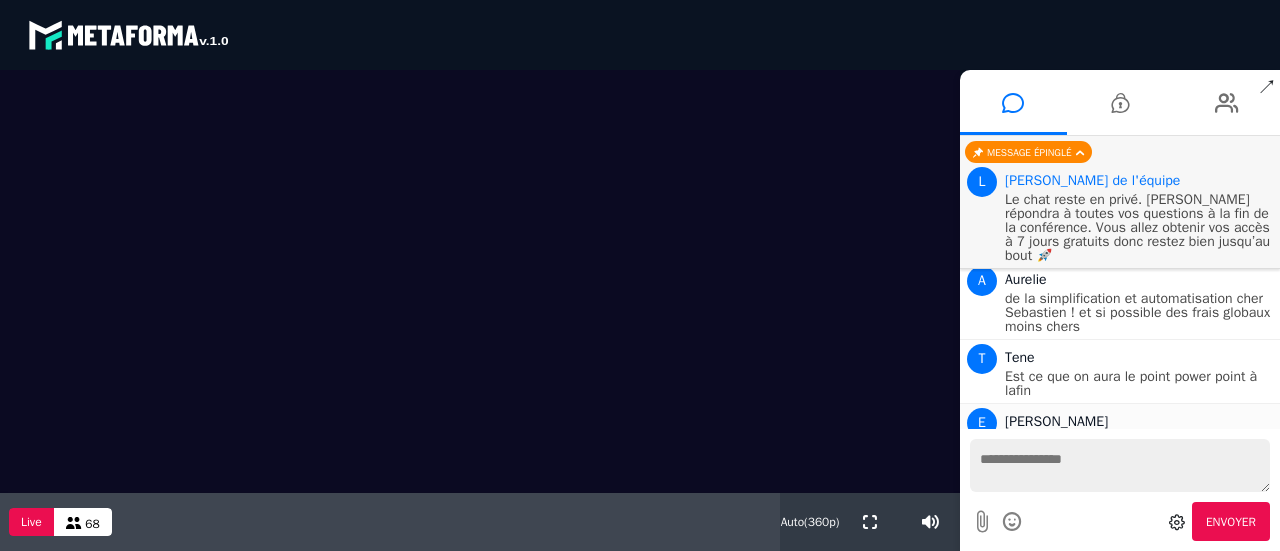 scroll, scrollTop: 3542, scrollLeft: 0, axis: vertical 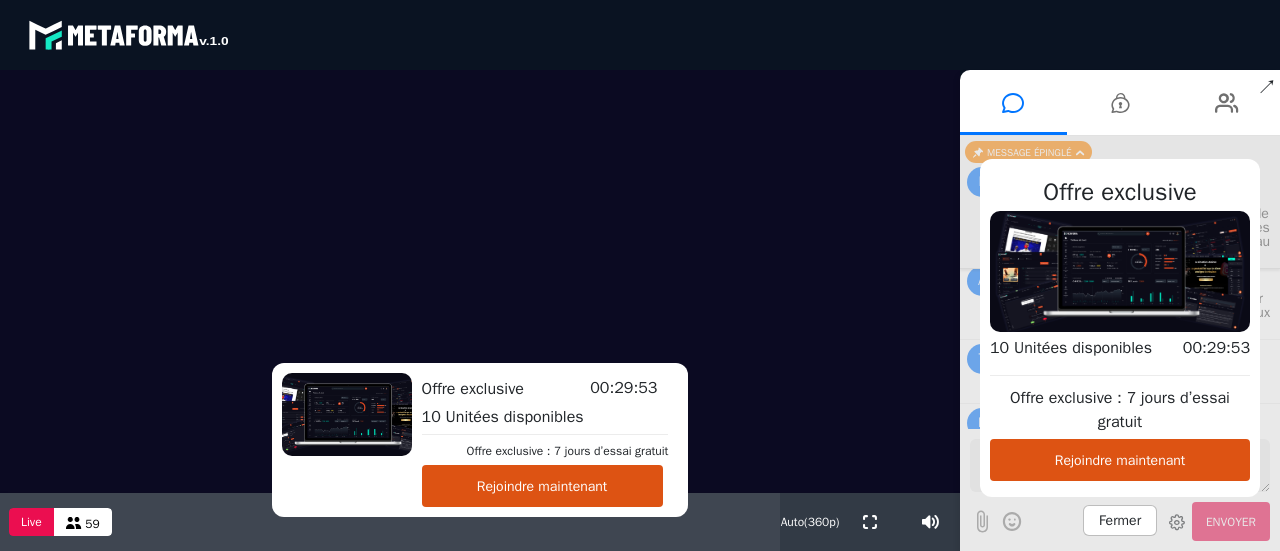 click on "Rejoindre maintenant" at bounding box center [542, 486] 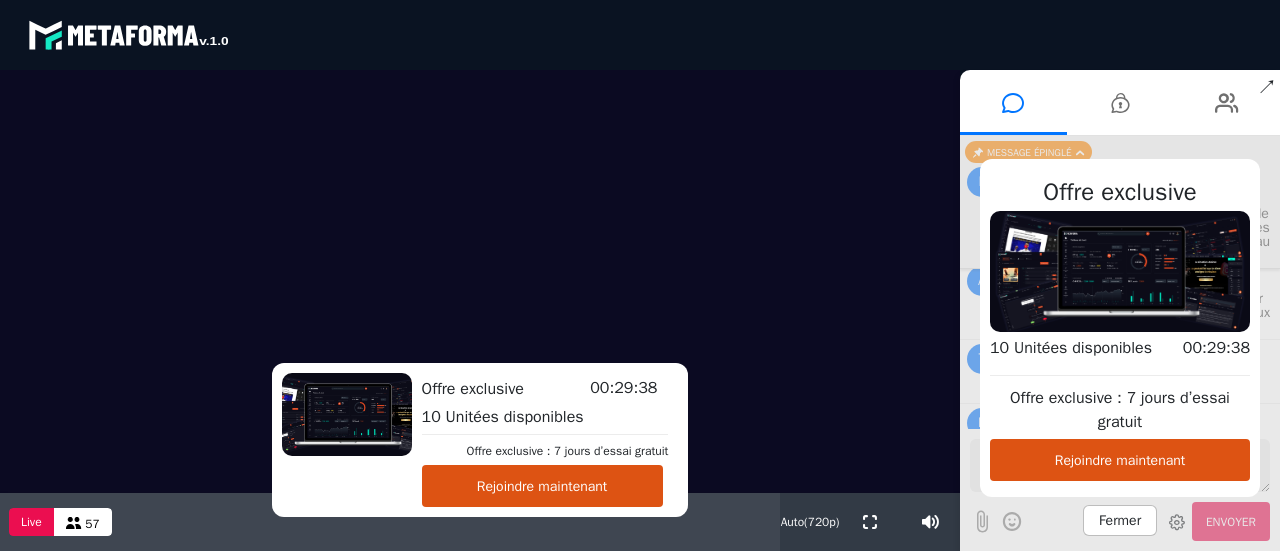 type 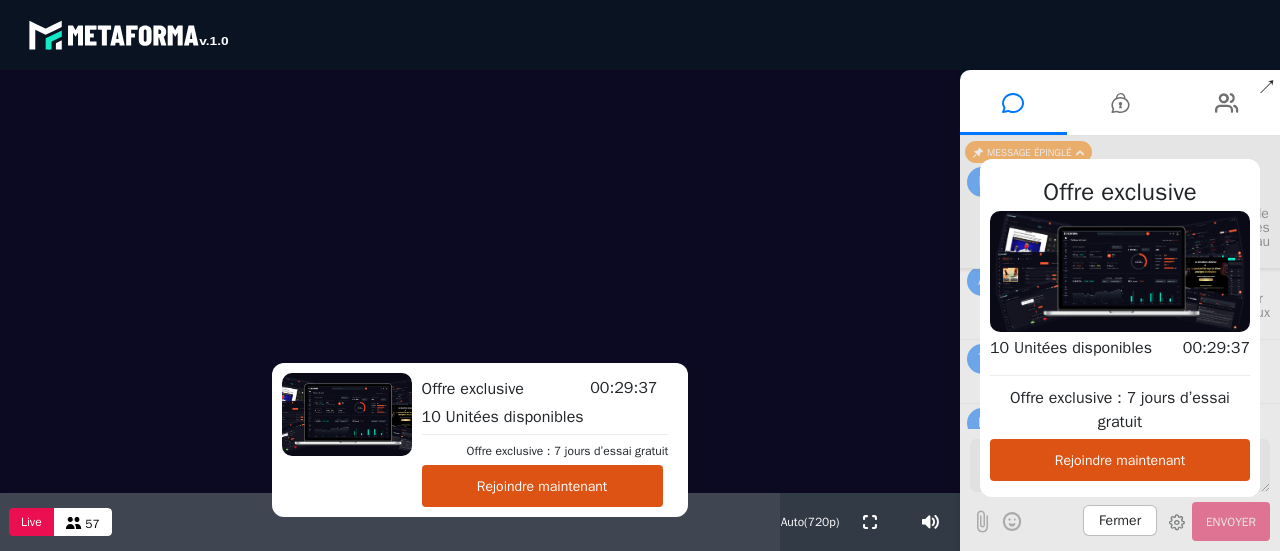 click on "Rejoindre maintenant" at bounding box center [542, 486] 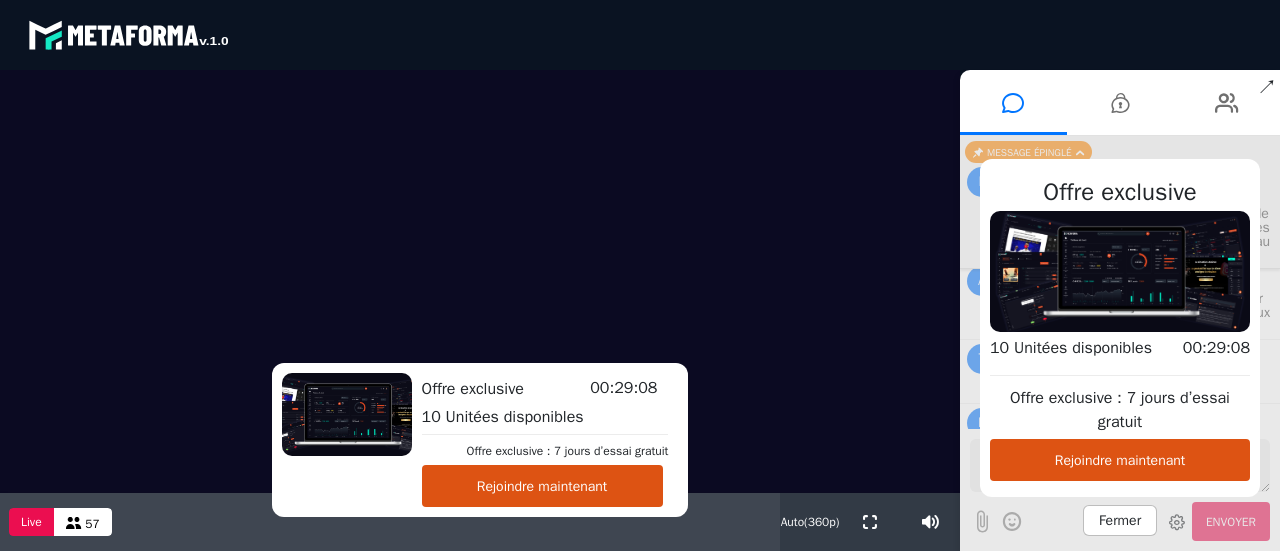 click on "Rejoindre maintenant" at bounding box center (542, 486) 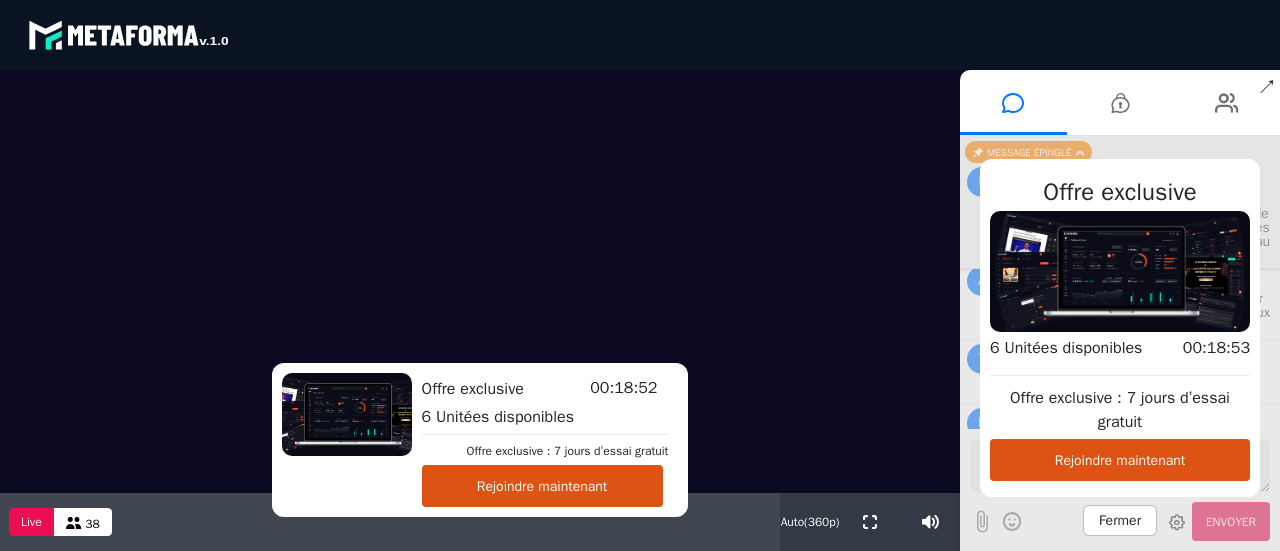 click on "Fermer" at bounding box center [1120, 520] 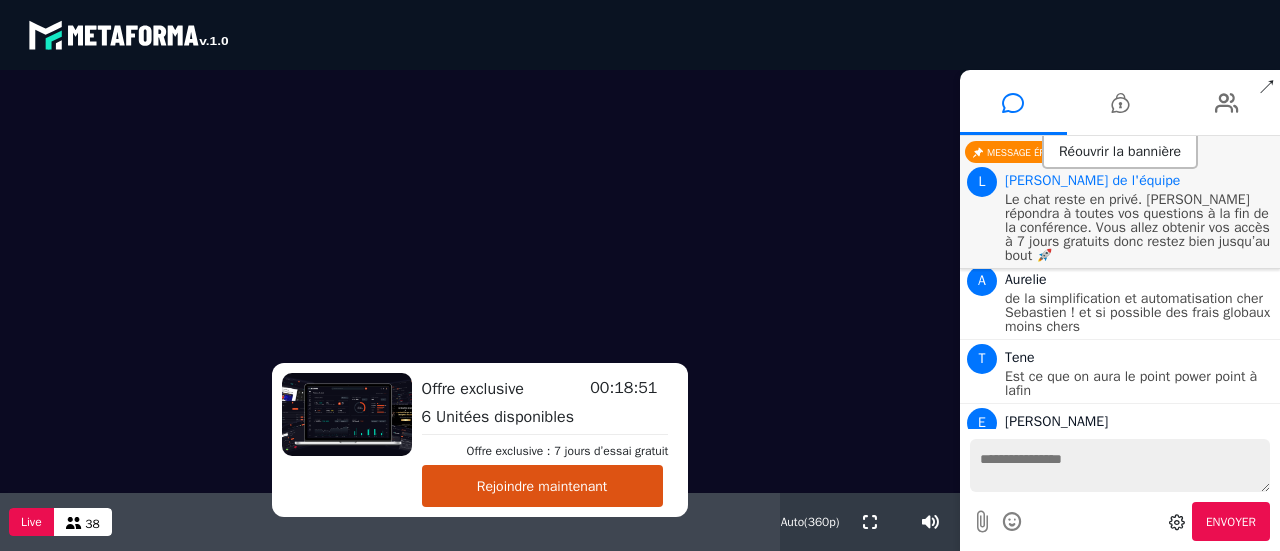 click at bounding box center (1120, 465) 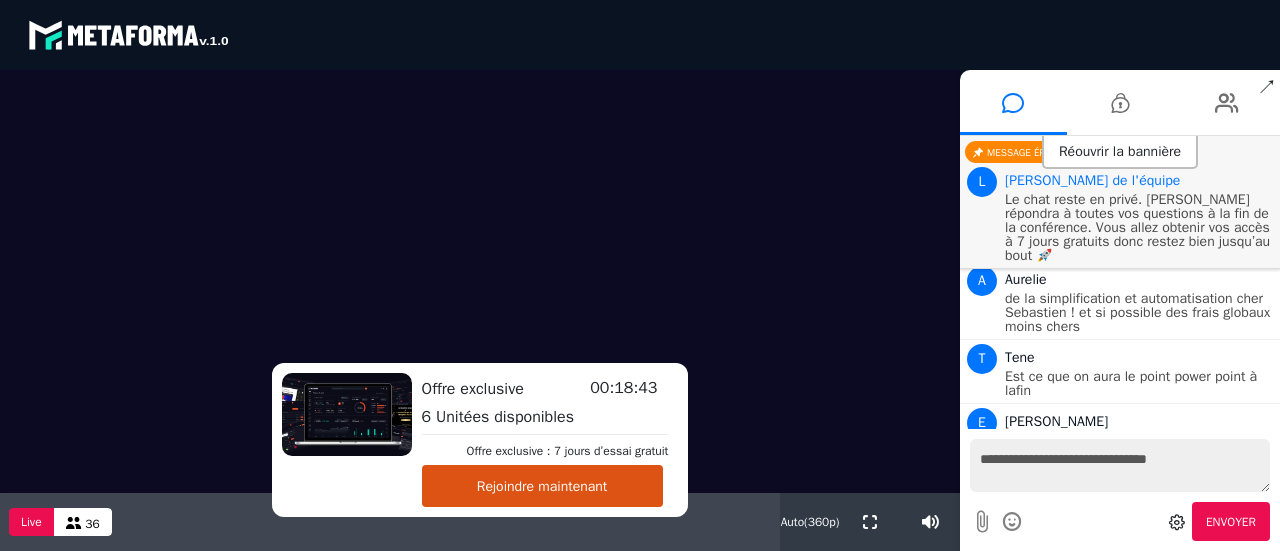 type on "**********" 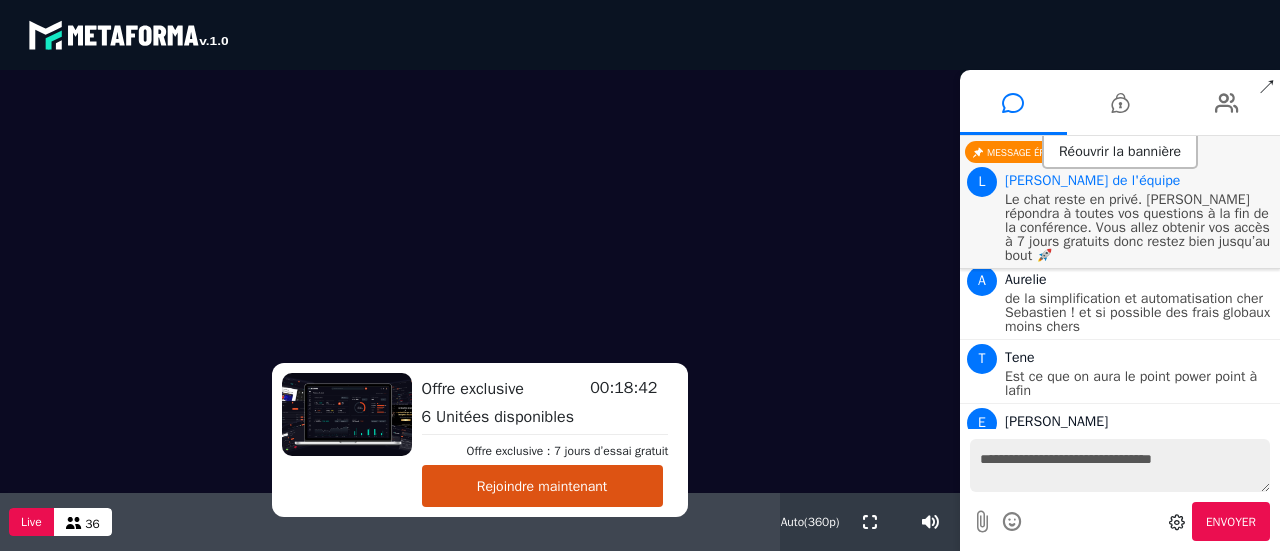 scroll, scrollTop: 3591, scrollLeft: 0, axis: vertical 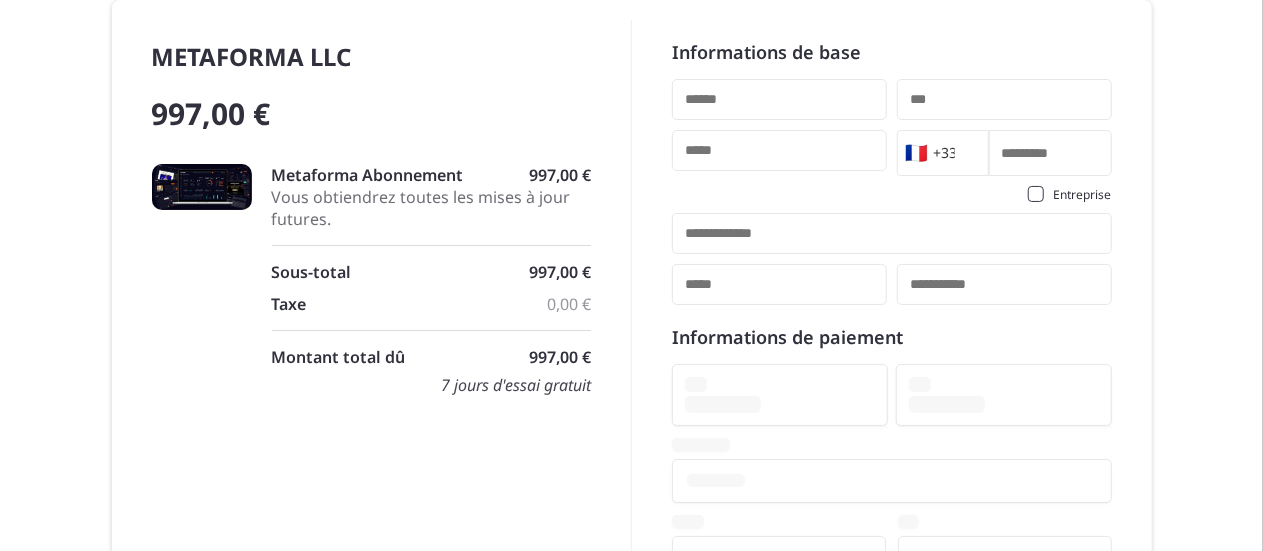 click at bounding box center [779, 99] 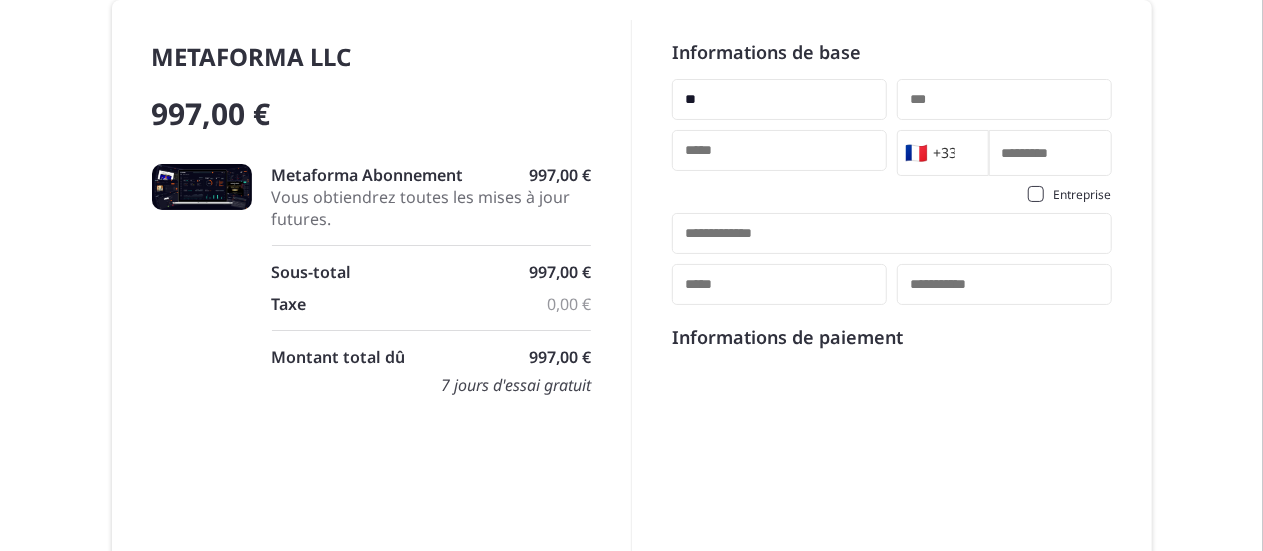 type on "**" 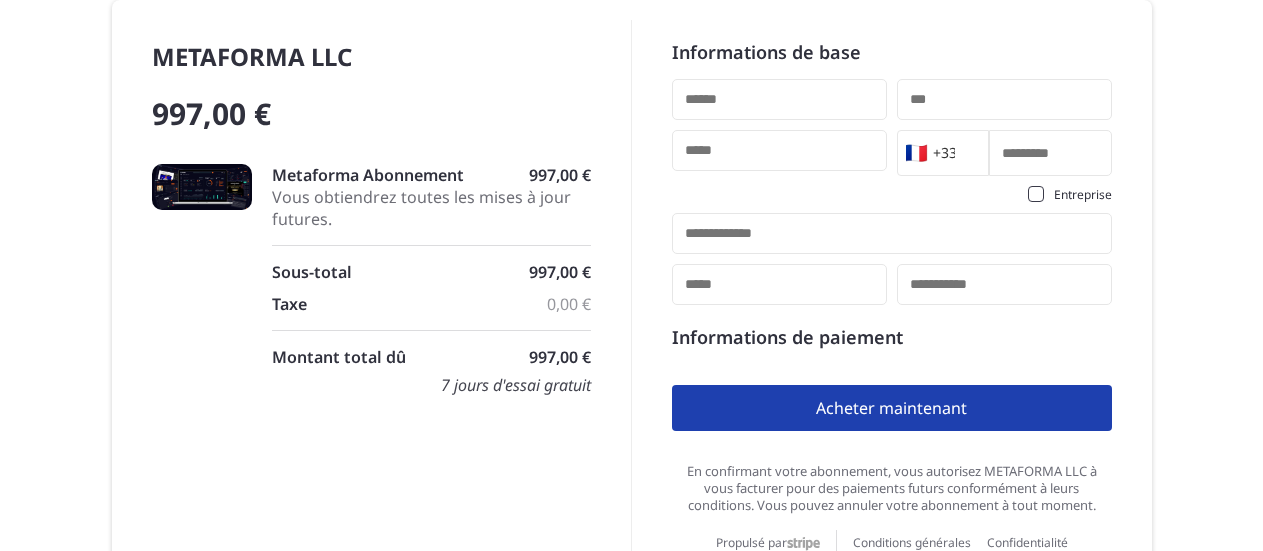 scroll, scrollTop: 0, scrollLeft: 0, axis: both 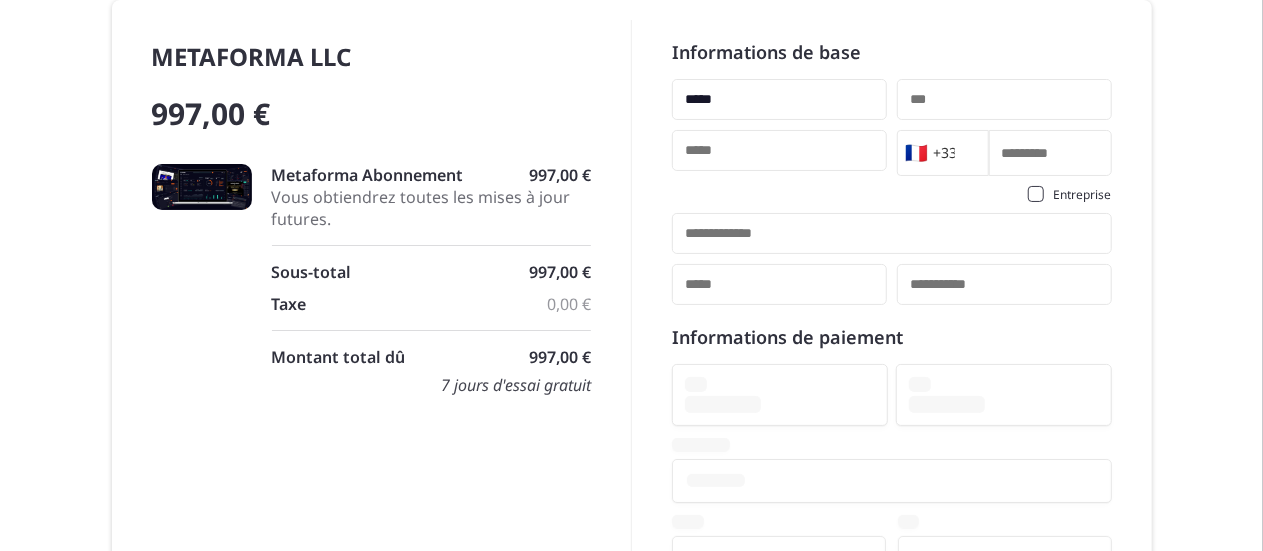 type on "*****" 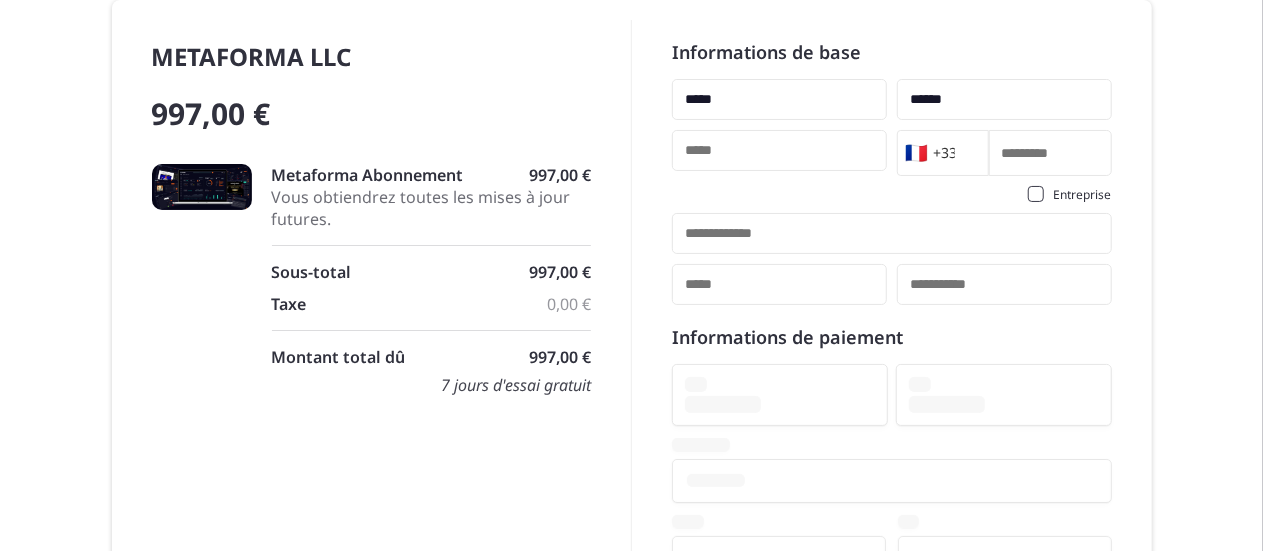 type on "******" 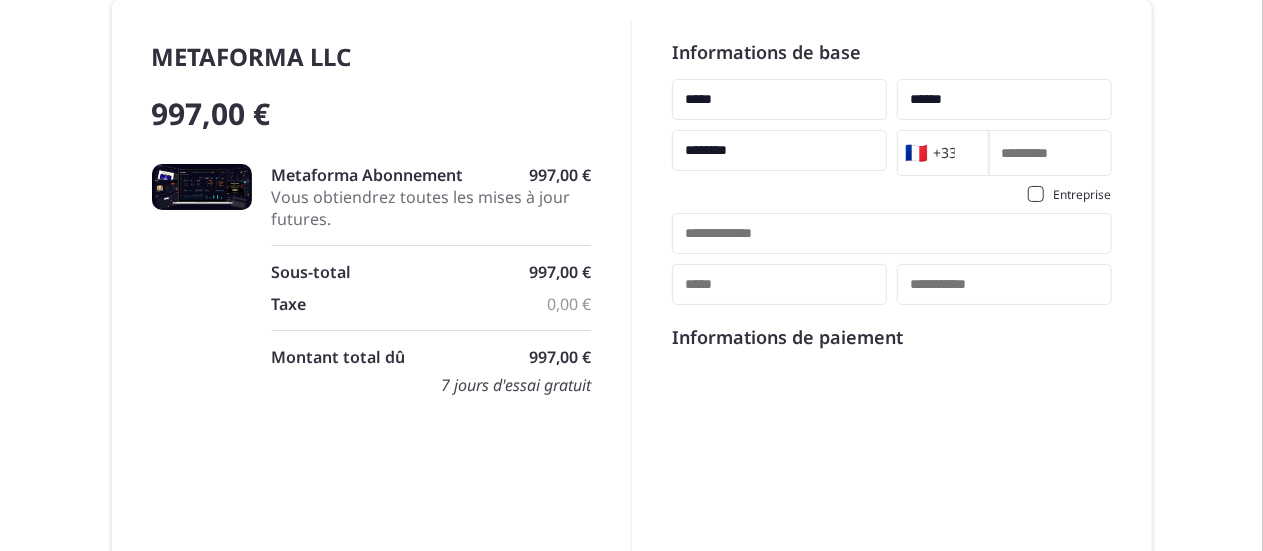 type on "**********" 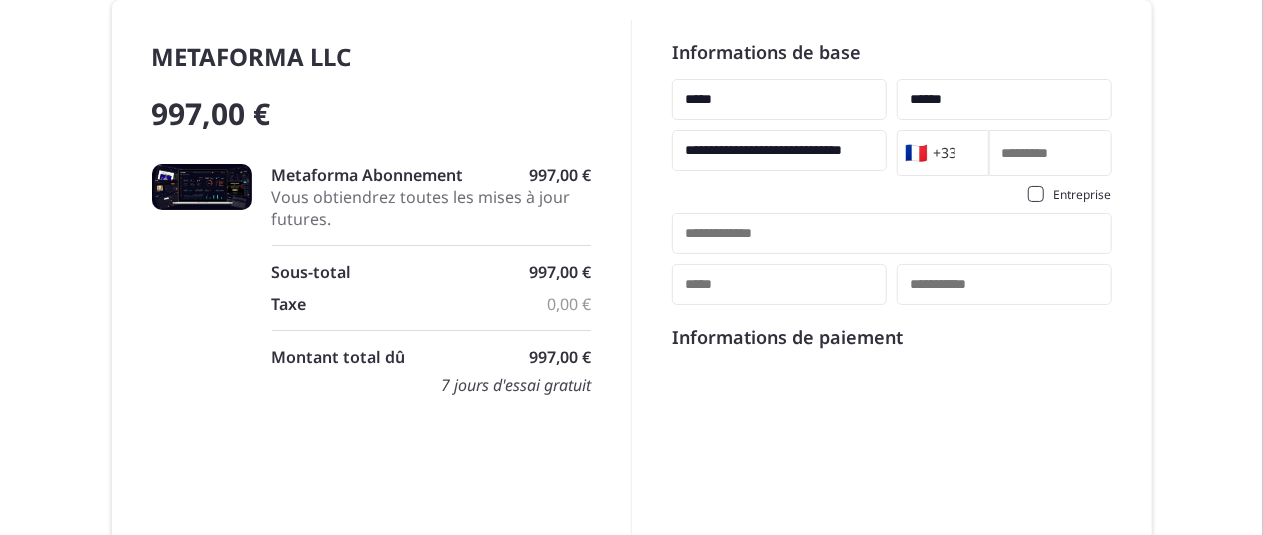 click on "🇫🇷 +33 Loading..." at bounding box center [1004, 153] 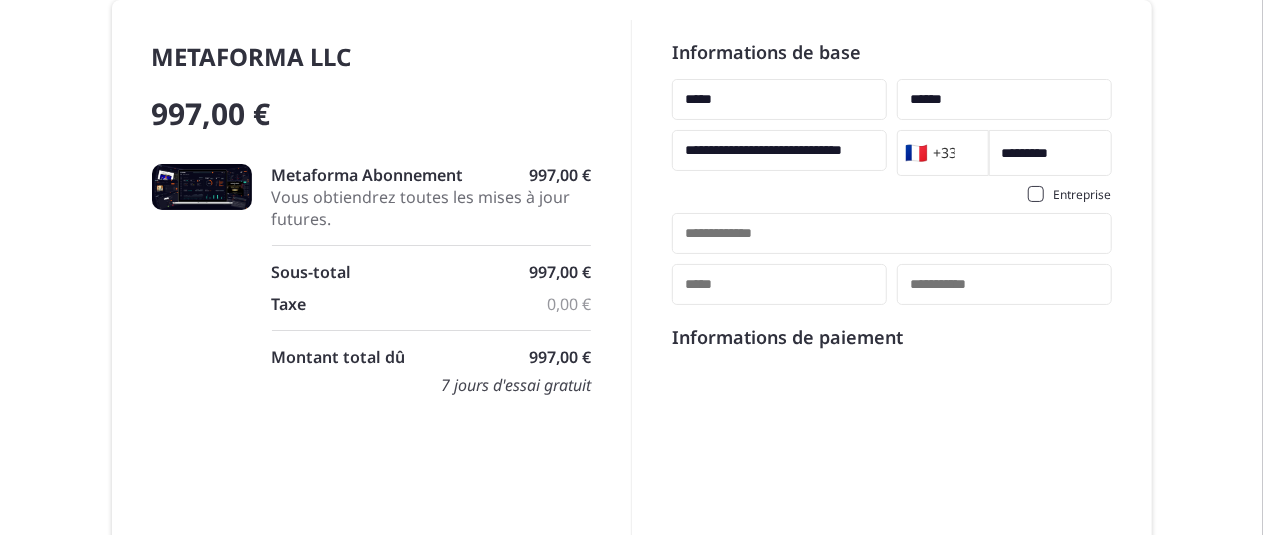 type on "*********" 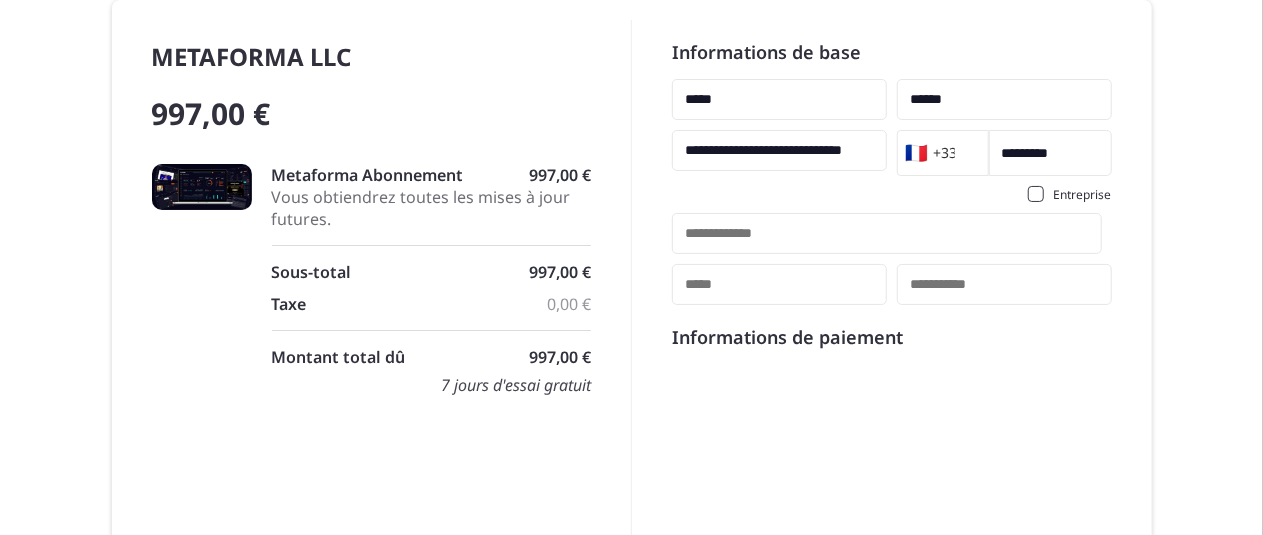 click at bounding box center (887, 233) 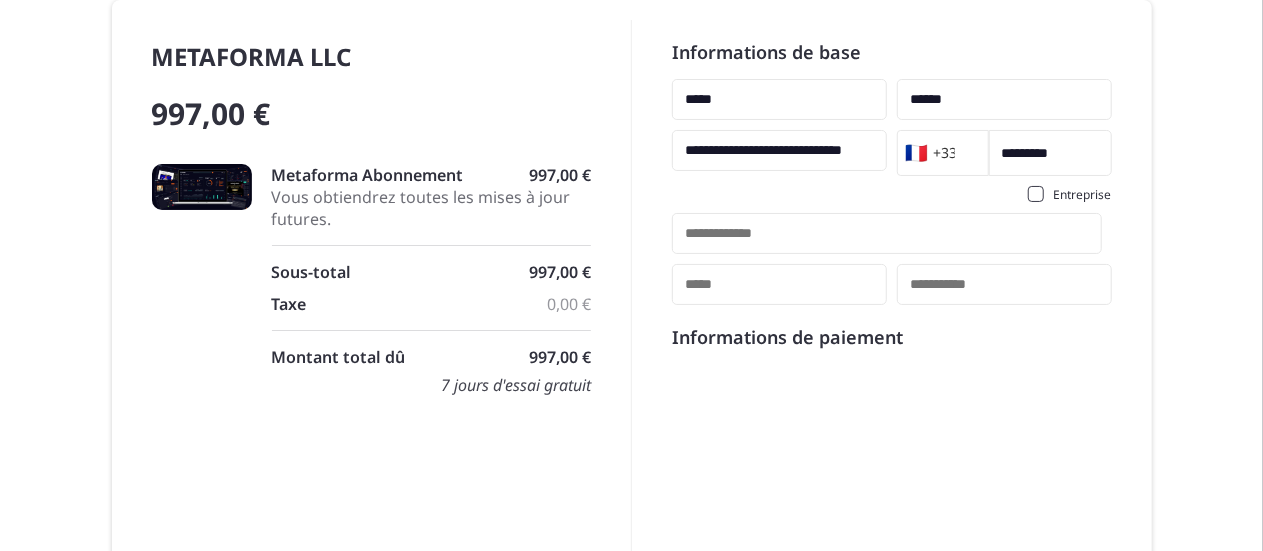 type on "**********" 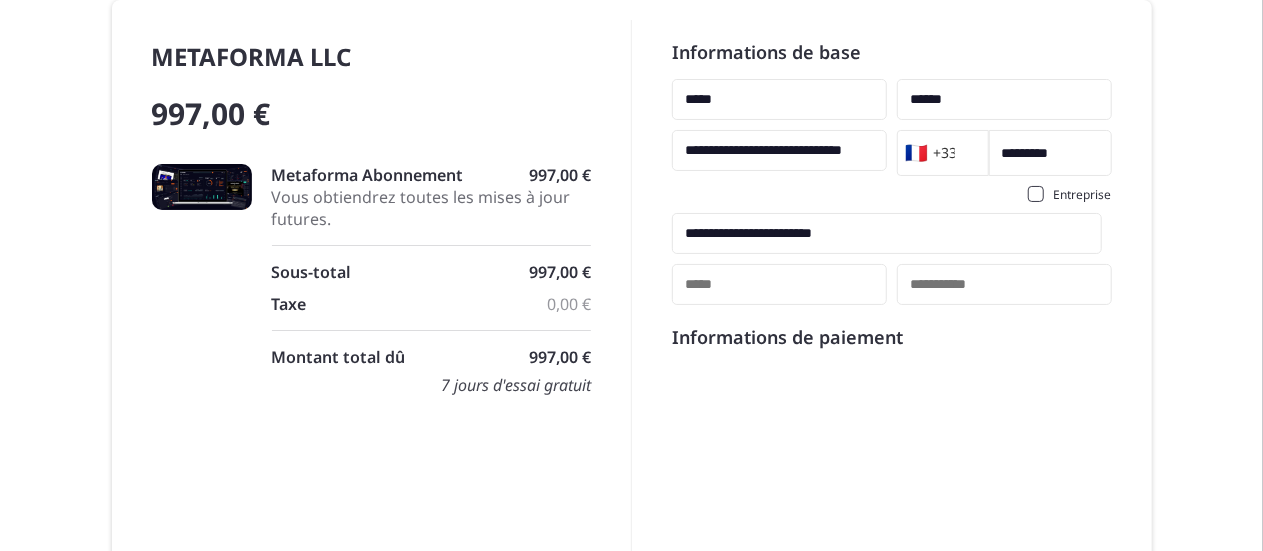 type on "*****" 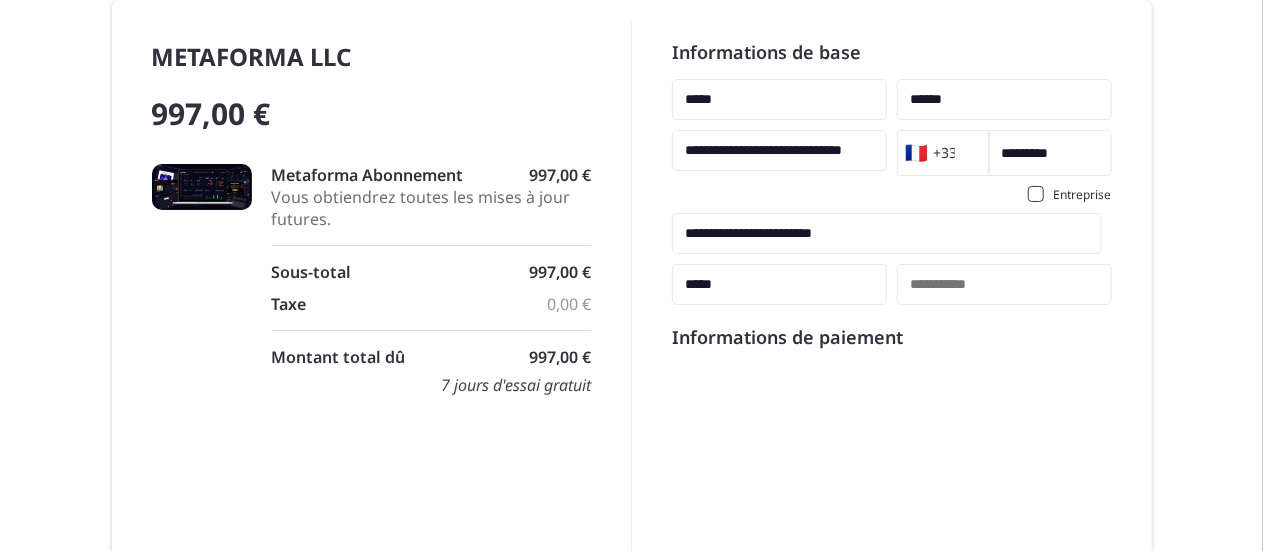 type on "*****" 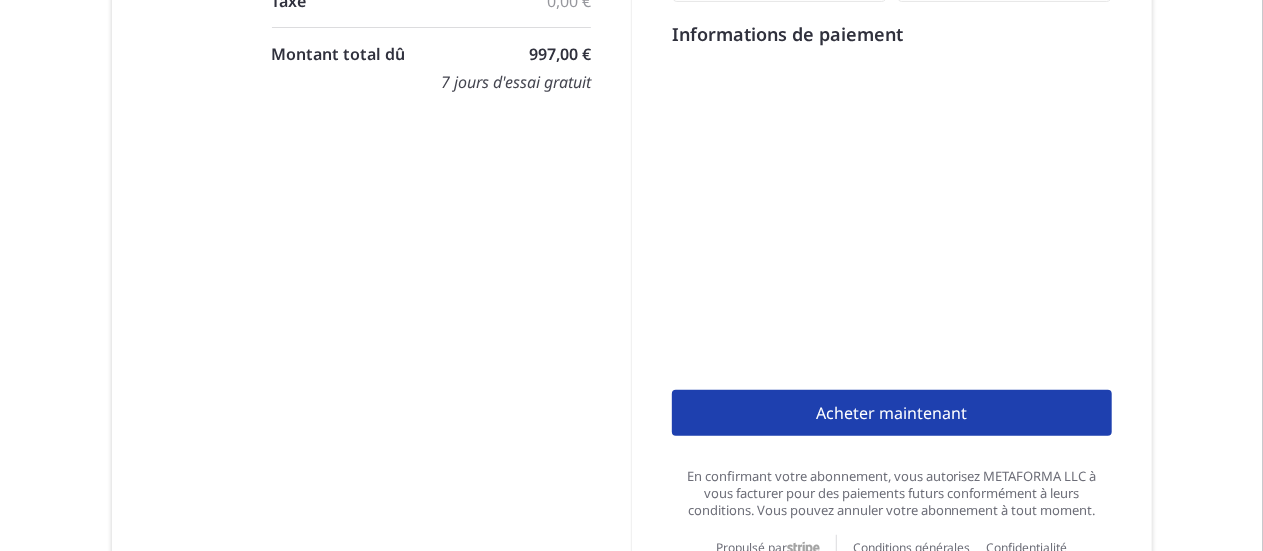 scroll, scrollTop: 309, scrollLeft: 0, axis: vertical 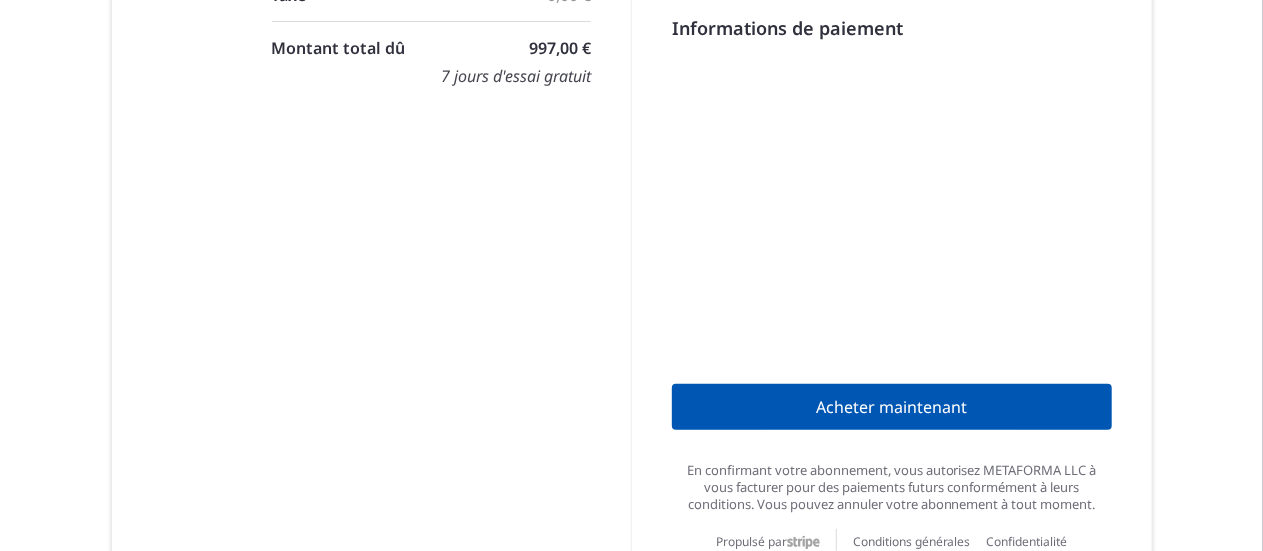 click on "Acheter maintenant" at bounding box center [892, 407] 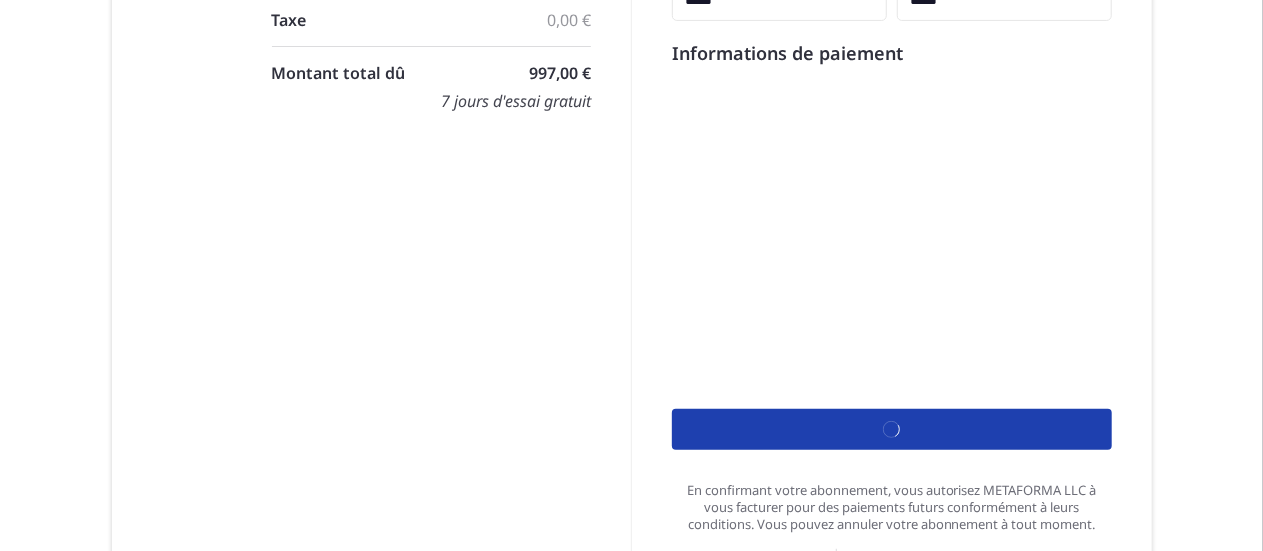 scroll, scrollTop: 282, scrollLeft: 0, axis: vertical 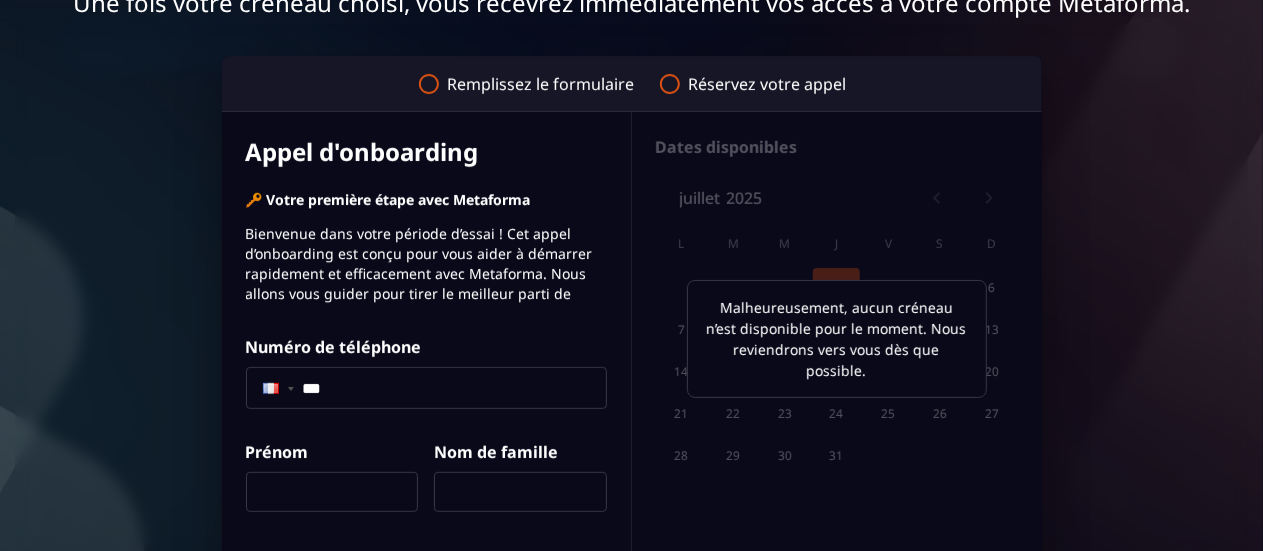 click on "***" 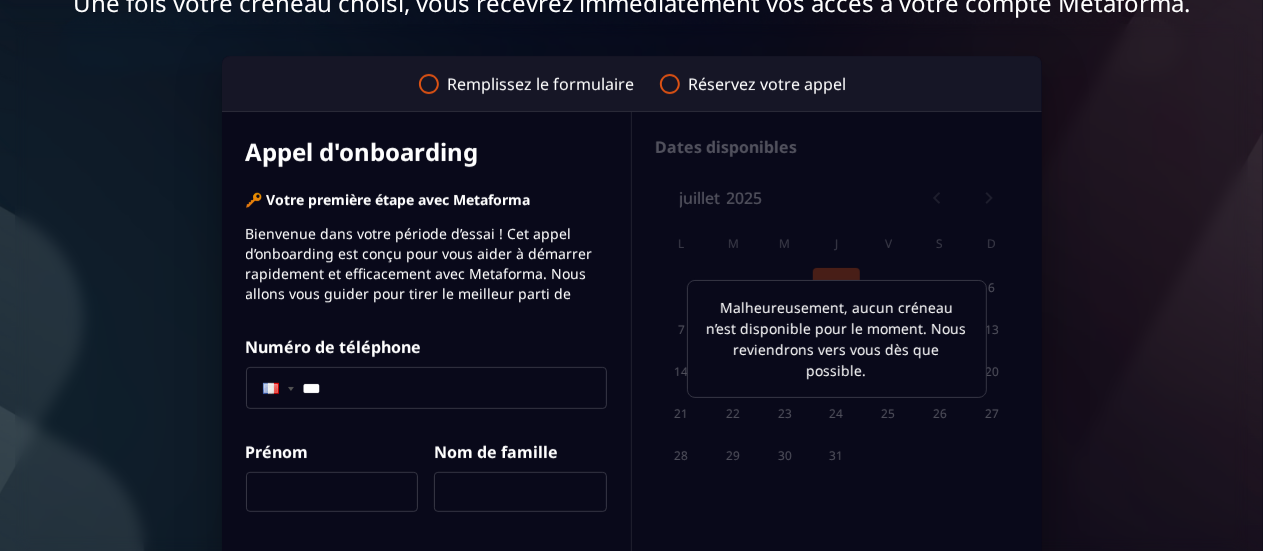 click on "***" 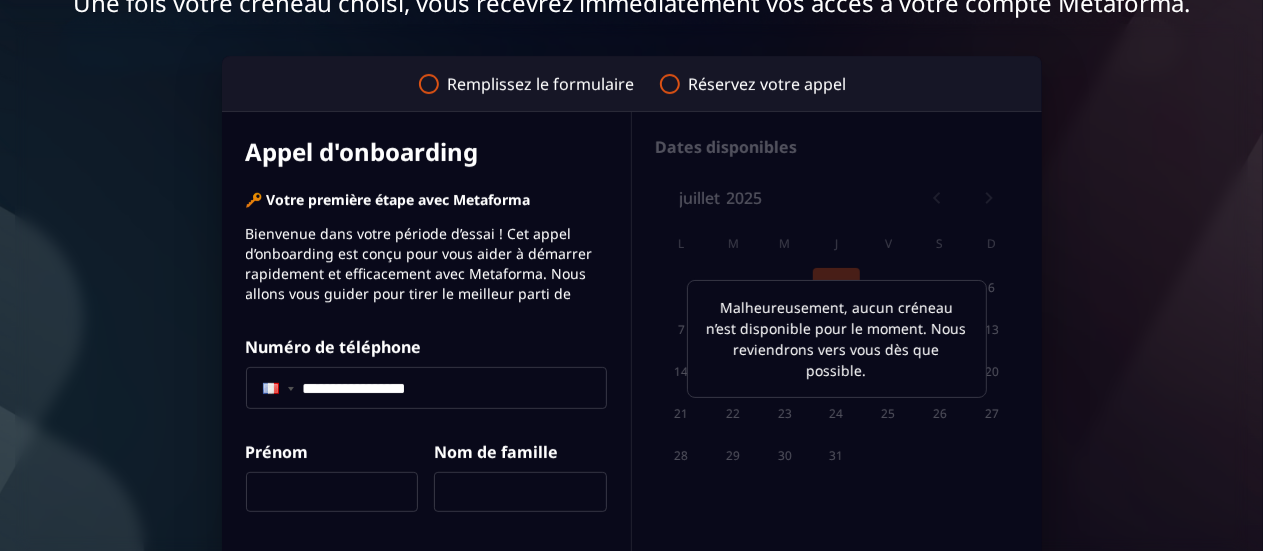 type on "*****" 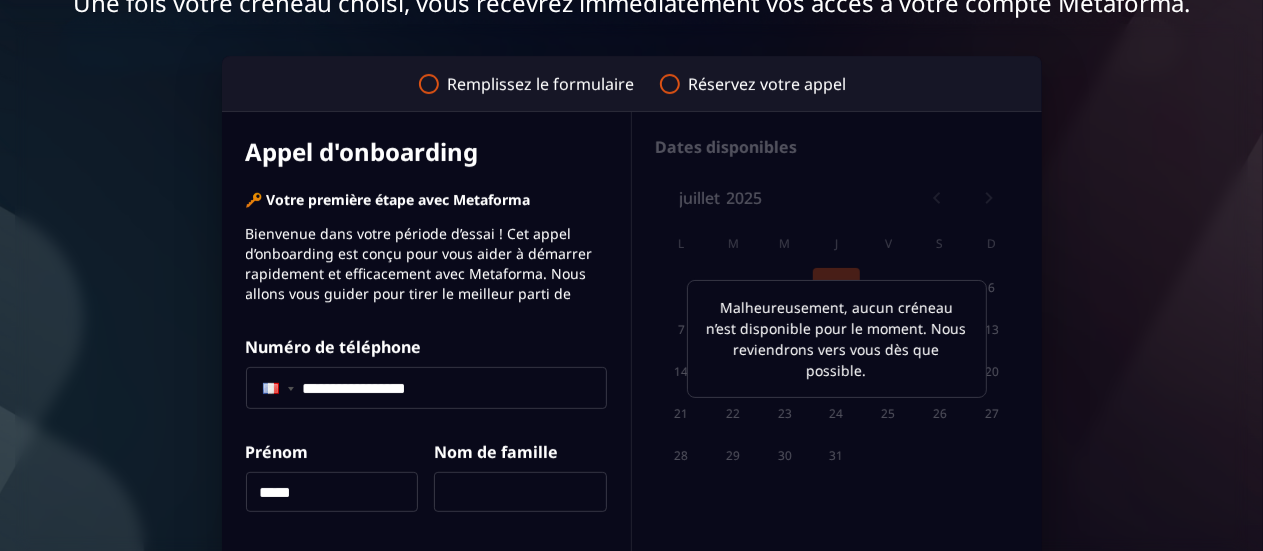 scroll, scrollTop: 391, scrollLeft: 0, axis: vertical 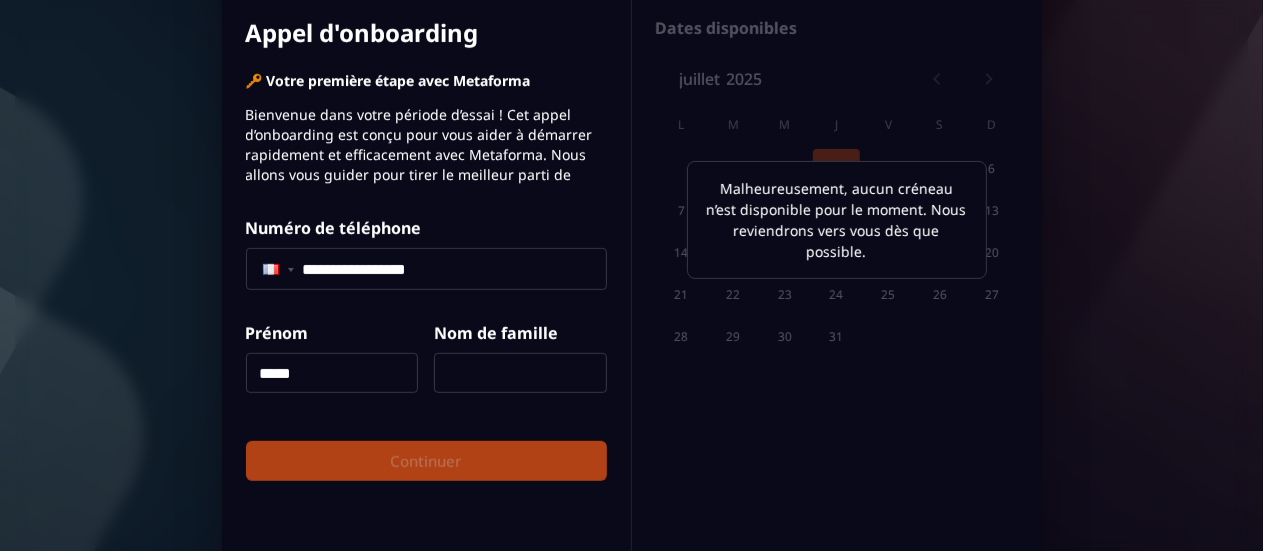 click at bounding box center [520, 373] 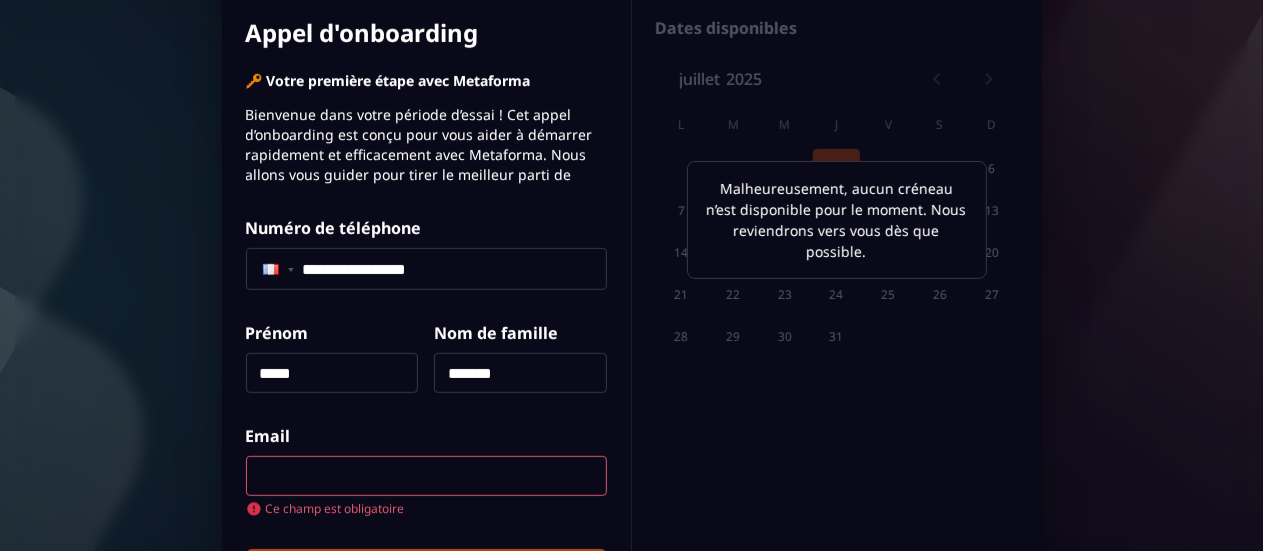 click on "*******" at bounding box center (520, 373) 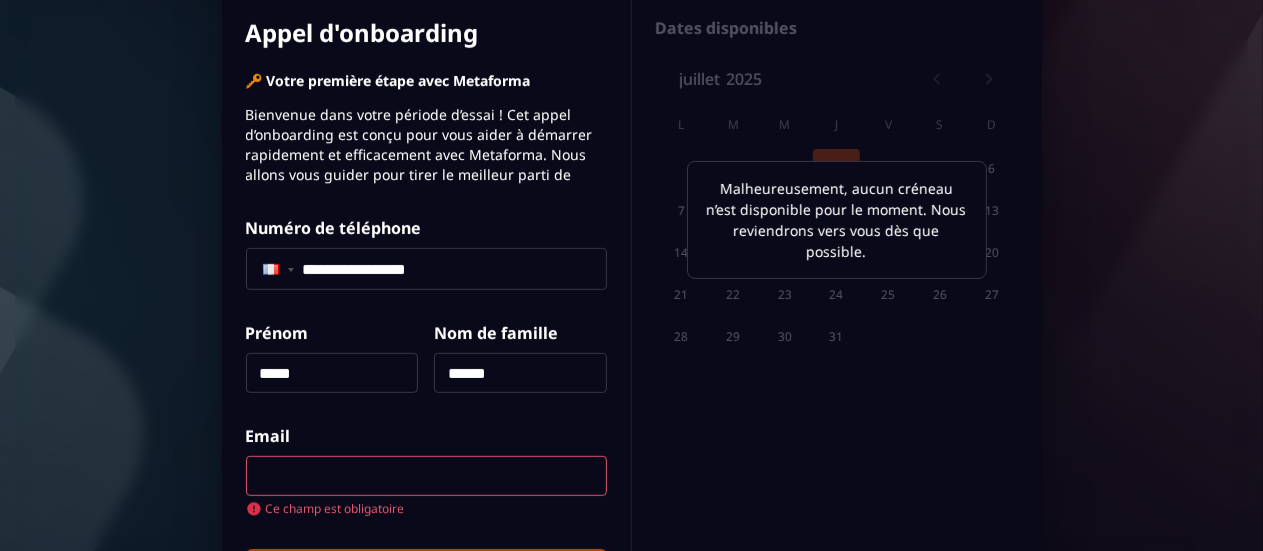 type on "******" 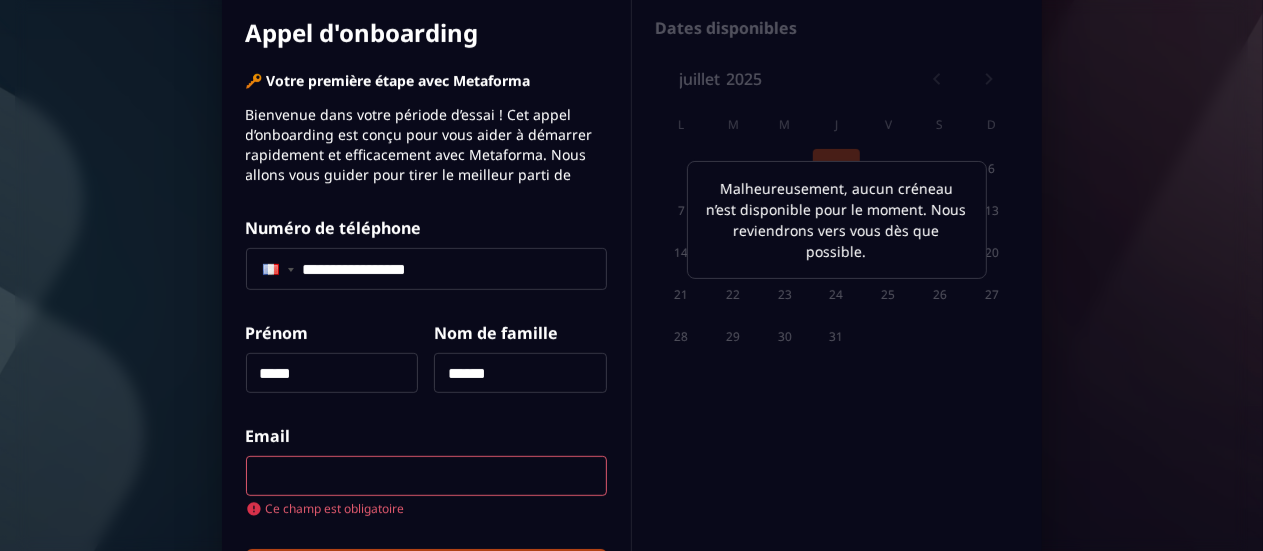 click at bounding box center [426, 476] 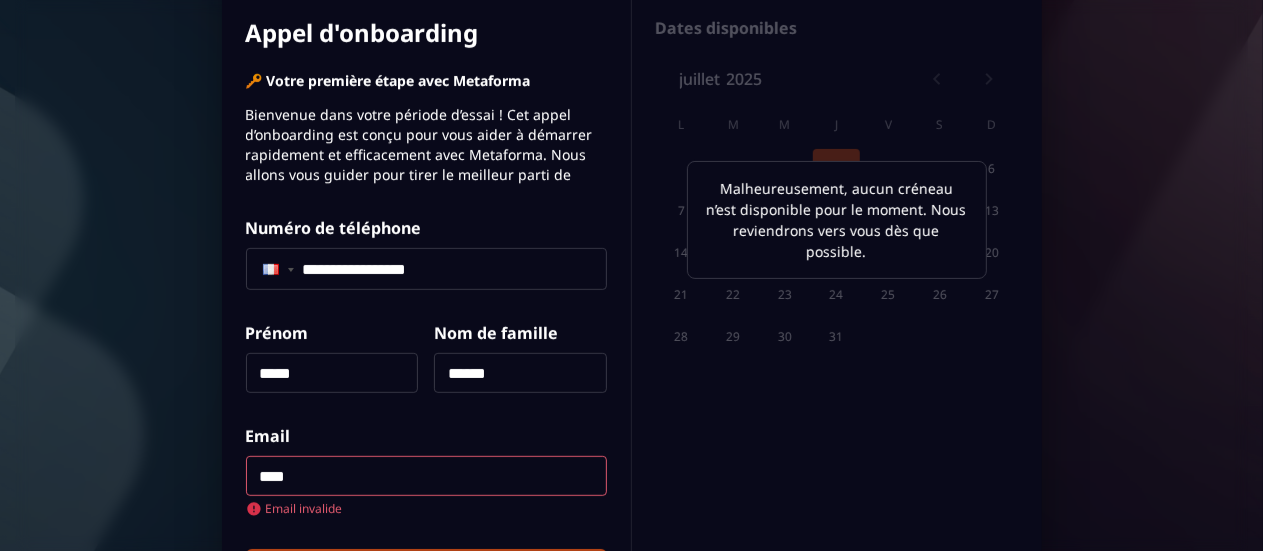 type on "**********" 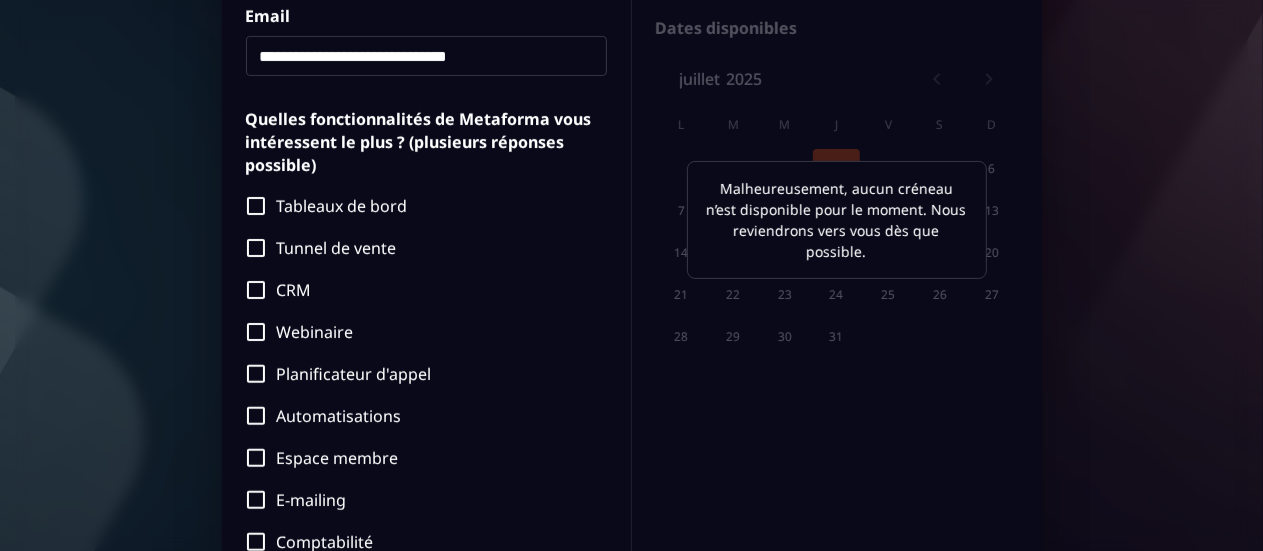 scroll, scrollTop: 514, scrollLeft: 0, axis: vertical 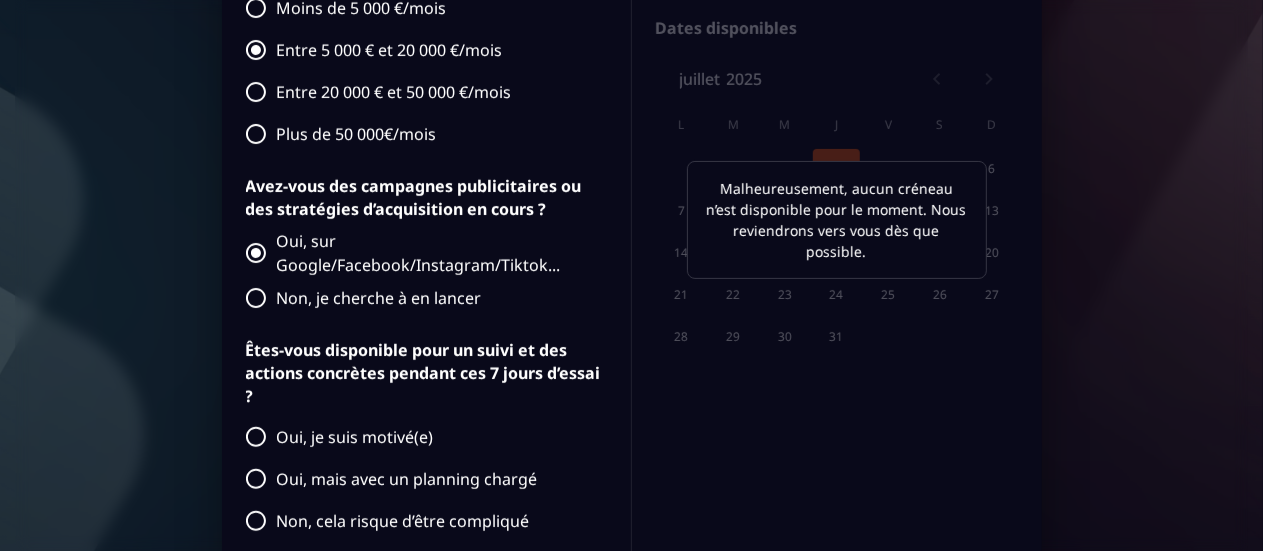 click on "Oui, je suis motivé(e)" at bounding box center (421, 437) 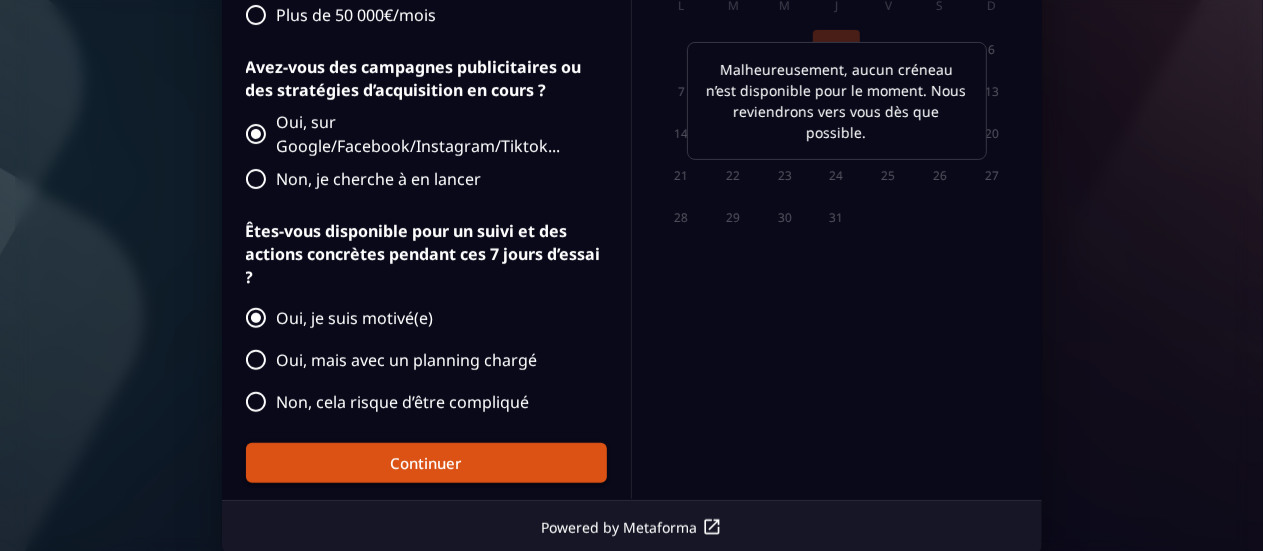 scroll, scrollTop: 511, scrollLeft: 0, axis: vertical 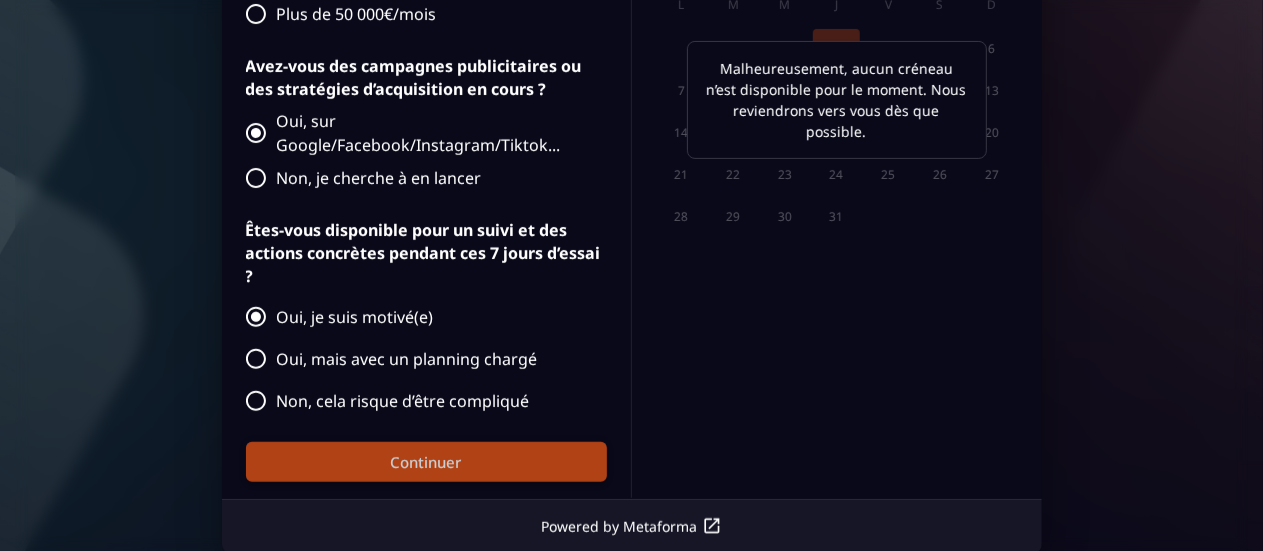 click on "Continuer" at bounding box center [426, 462] 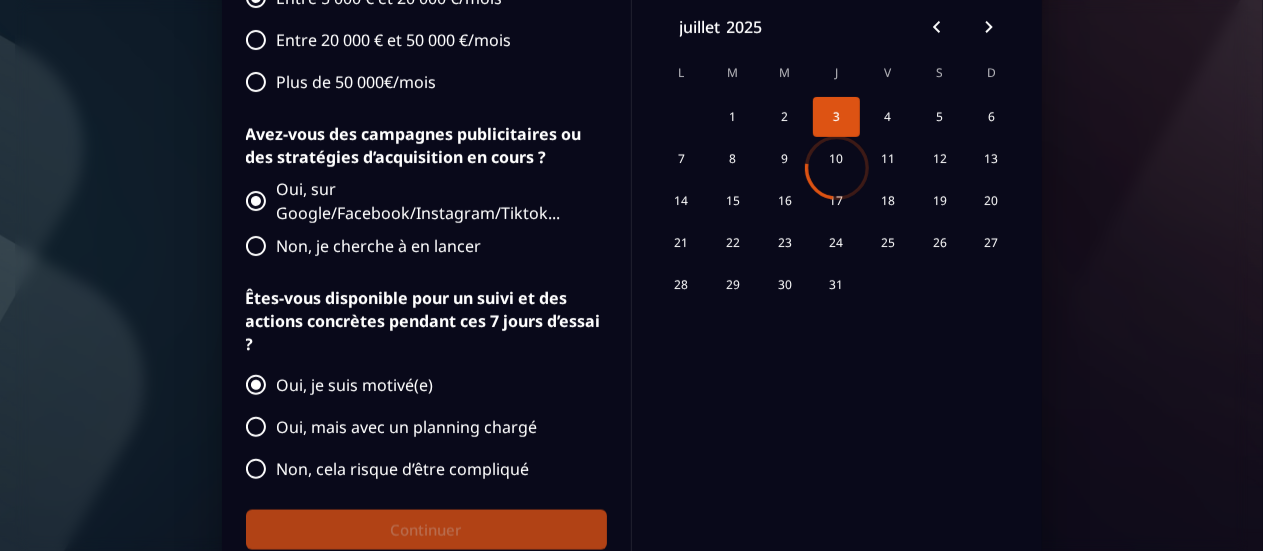 scroll, scrollTop: 474, scrollLeft: 0, axis: vertical 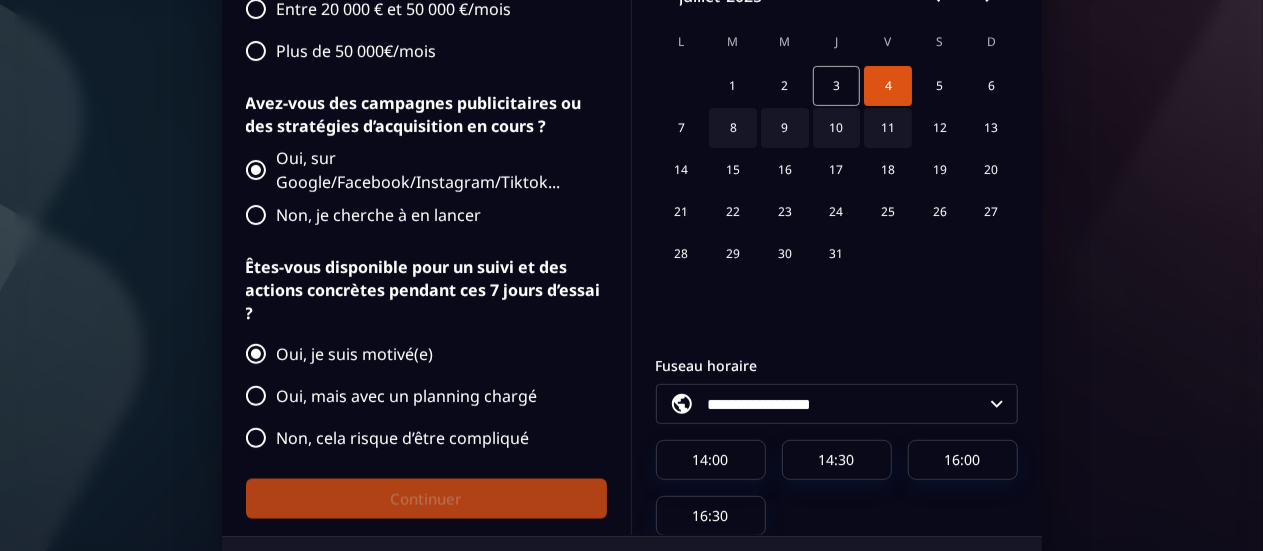 click on "1 2 3 4 5 6" at bounding box center [837, 86] 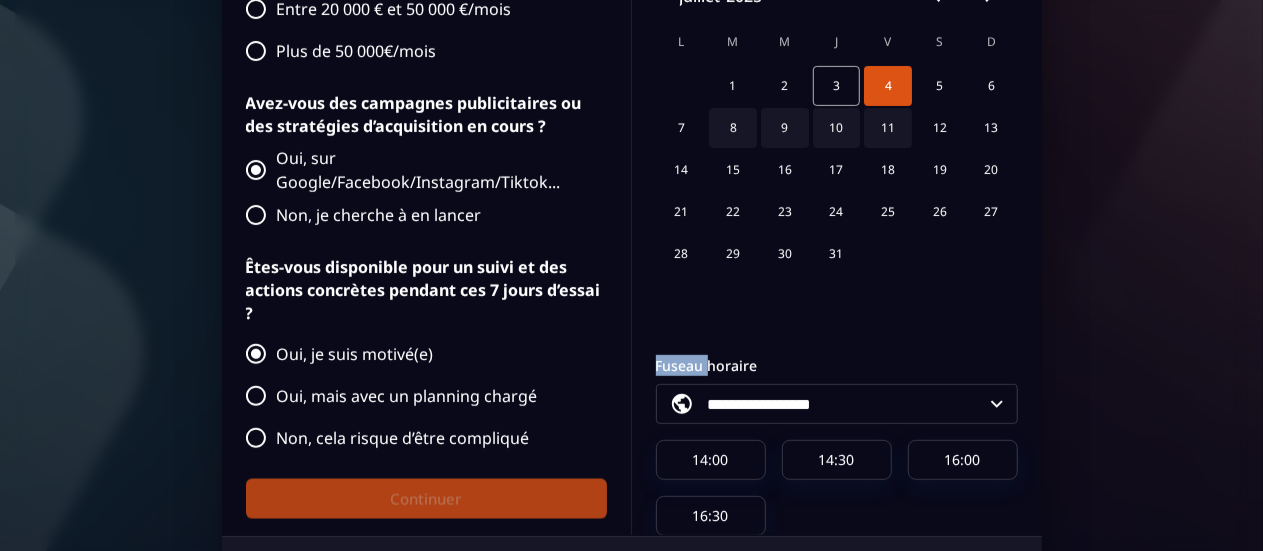 click on "1 2 3 4 5 6" at bounding box center [837, 86] 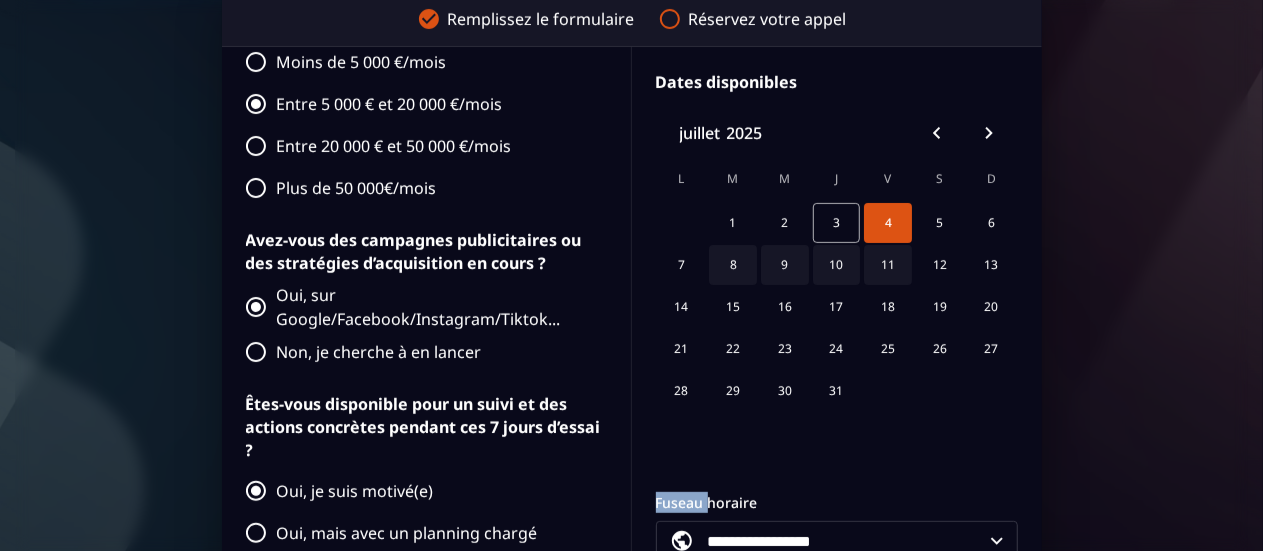 scroll, scrollTop: 354, scrollLeft: 0, axis: vertical 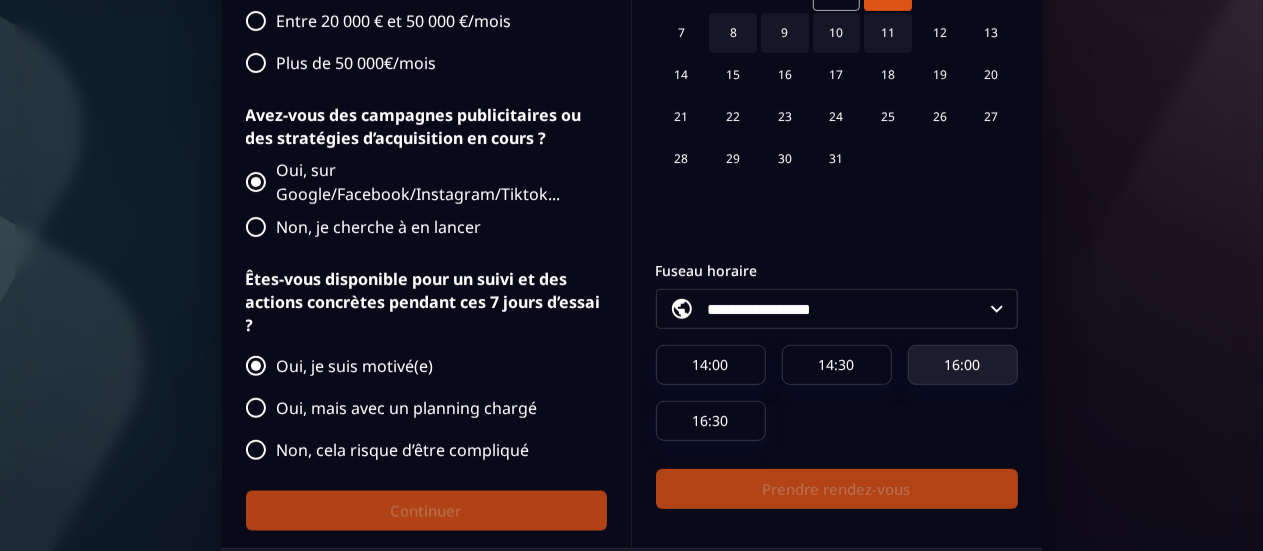 click on "16:00" at bounding box center (963, 365) 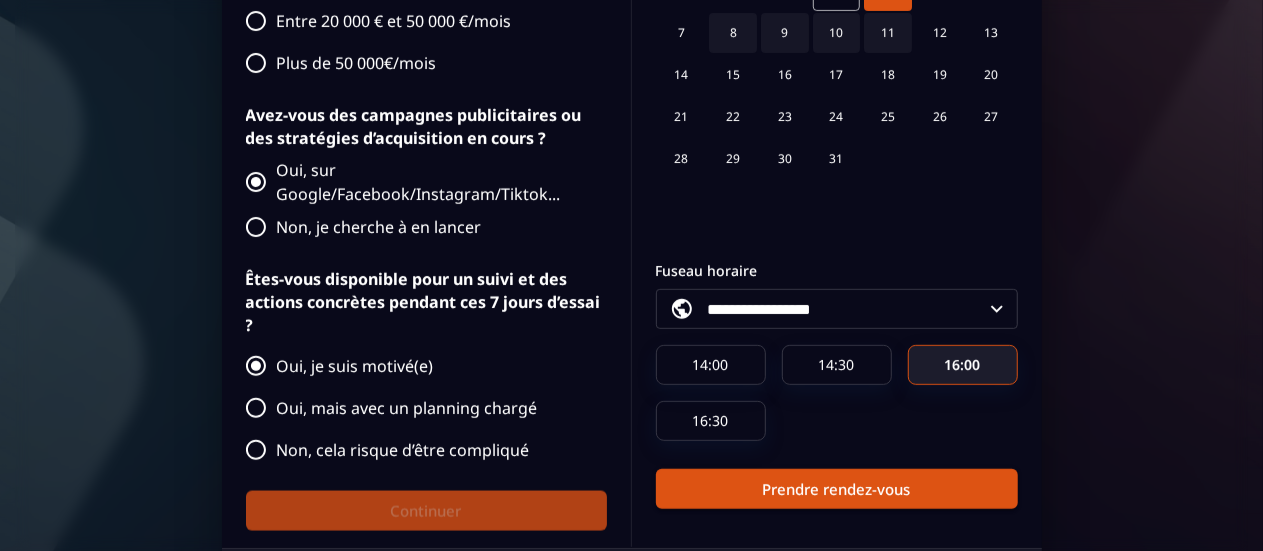 click on "16:00" at bounding box center [963, 365] 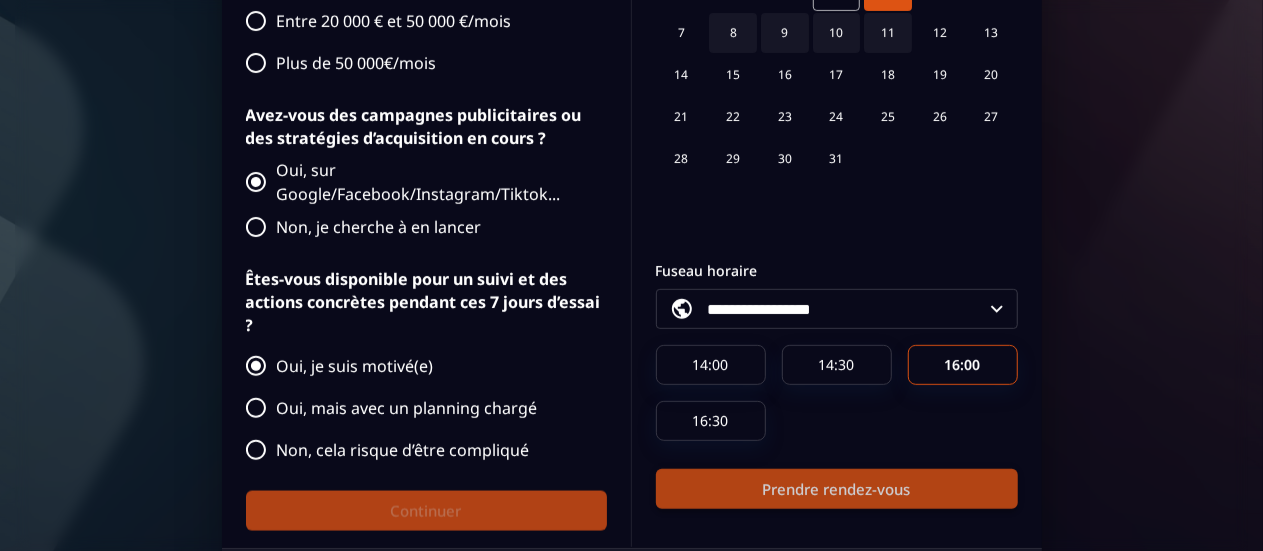 click on "Prendre rendez-vous" at bounding box center [837, 489] 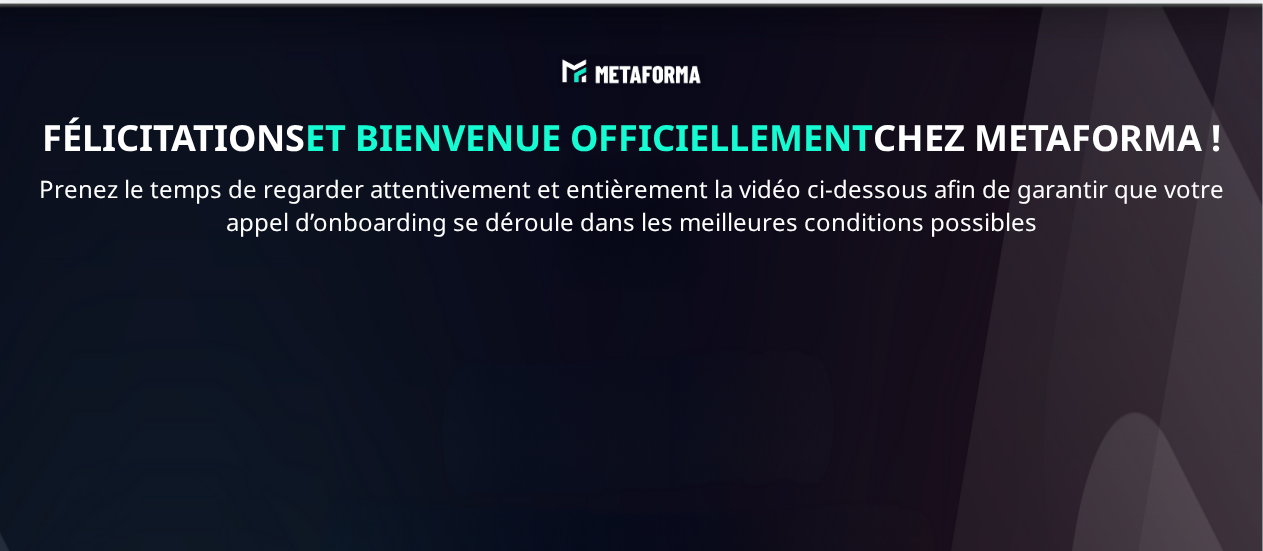 scroll, scrollTop: 0, scrollLeft: 0, axis: both 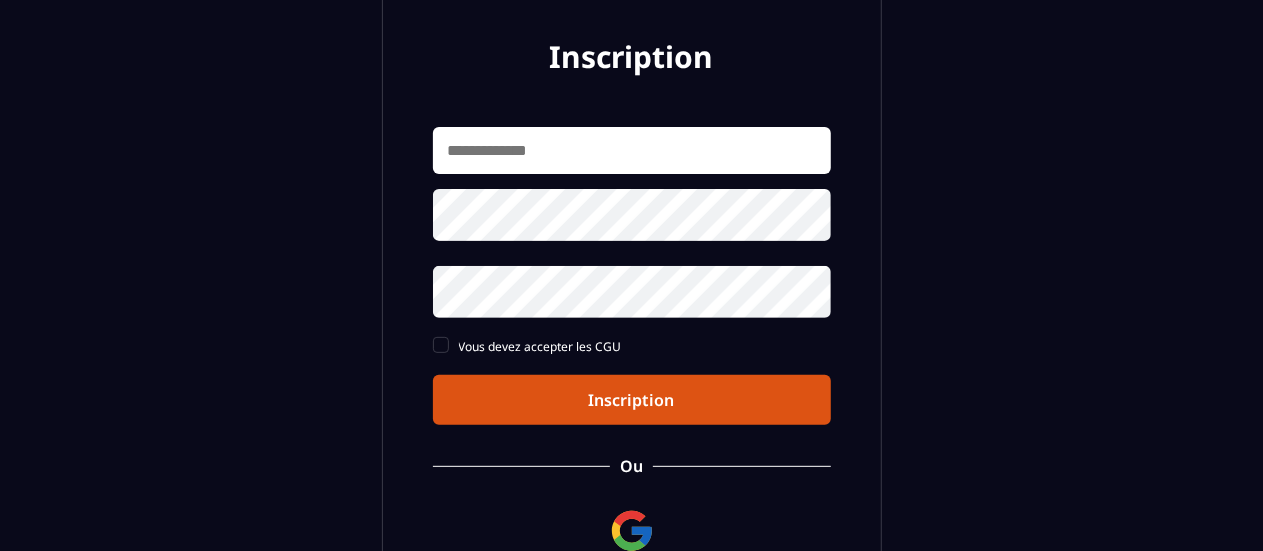 click at bounding box center (632, 150) 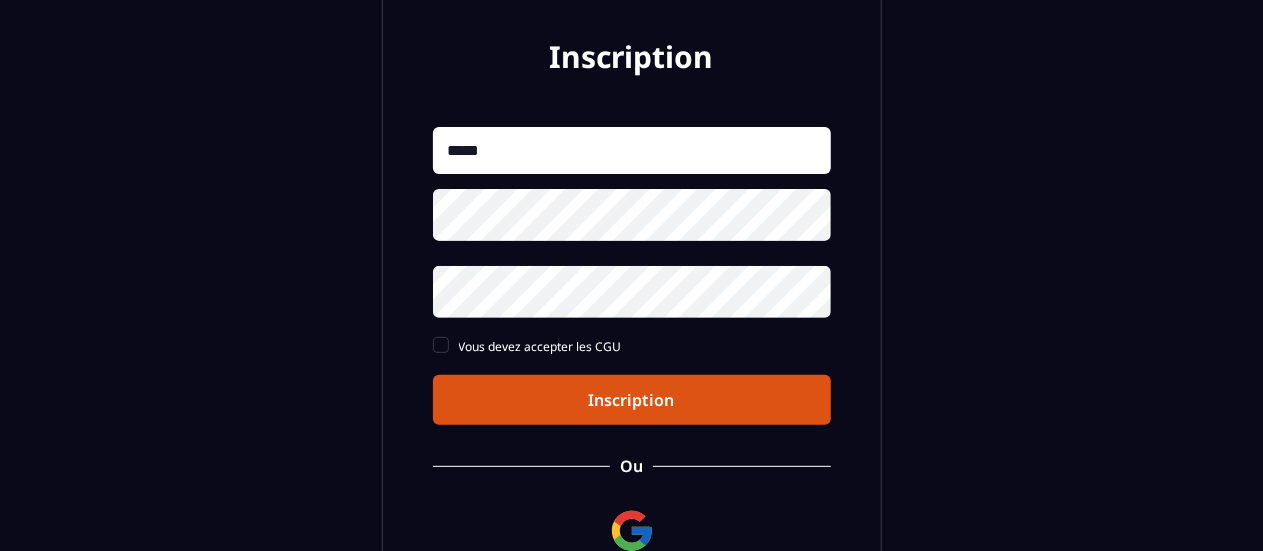 type on "**********" 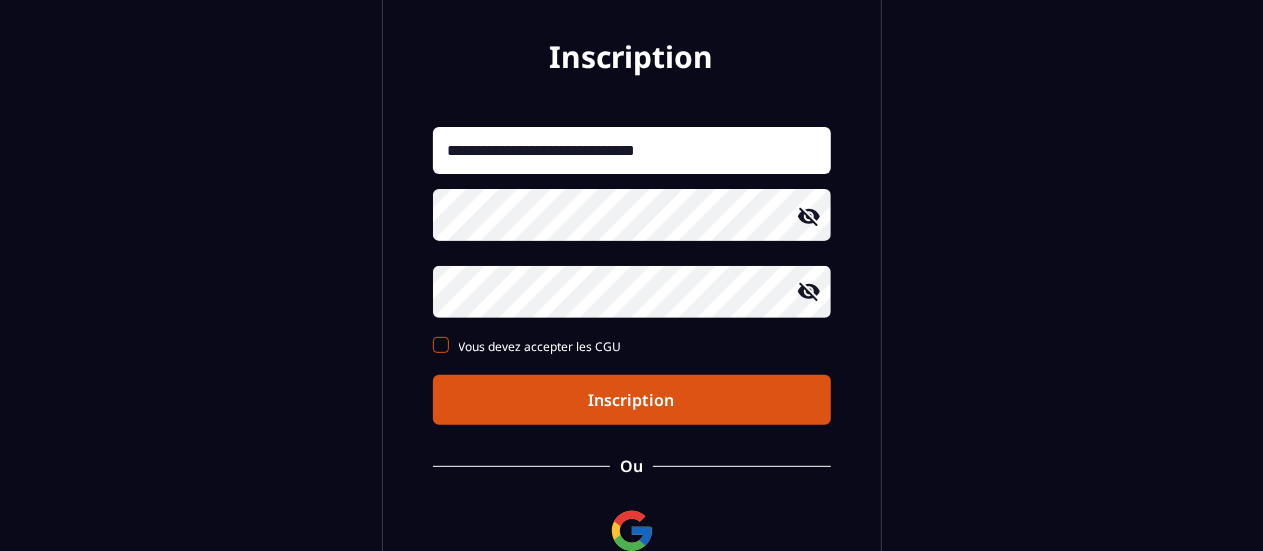 click on "Vous devez accepter les CGU" at bounding box center [540, 346] 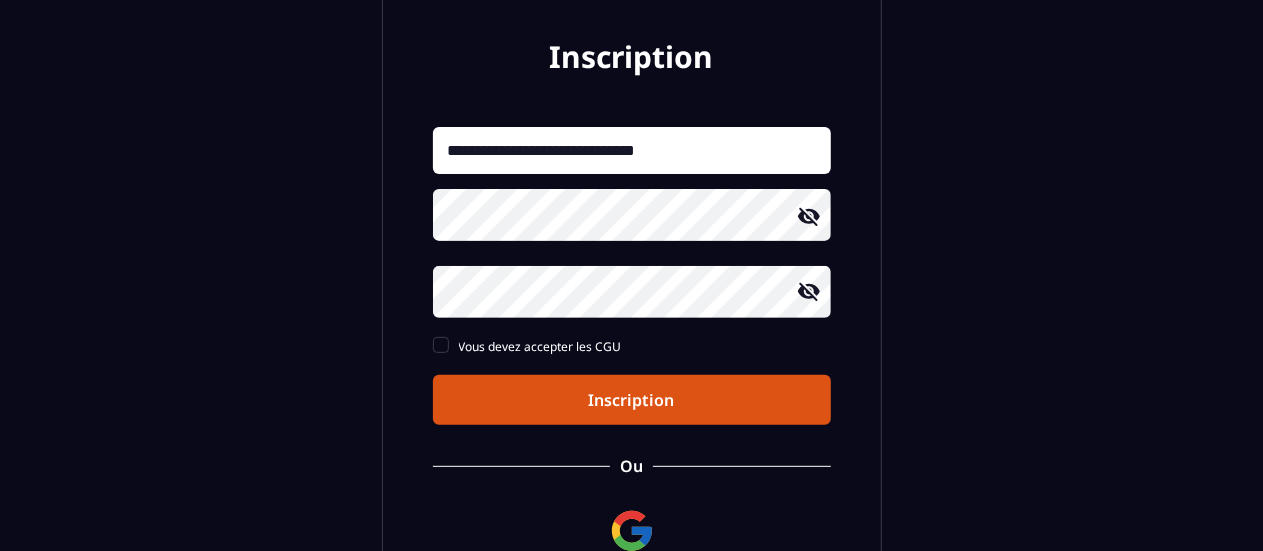 click on "Inscription" at bounding box center [632, 400] 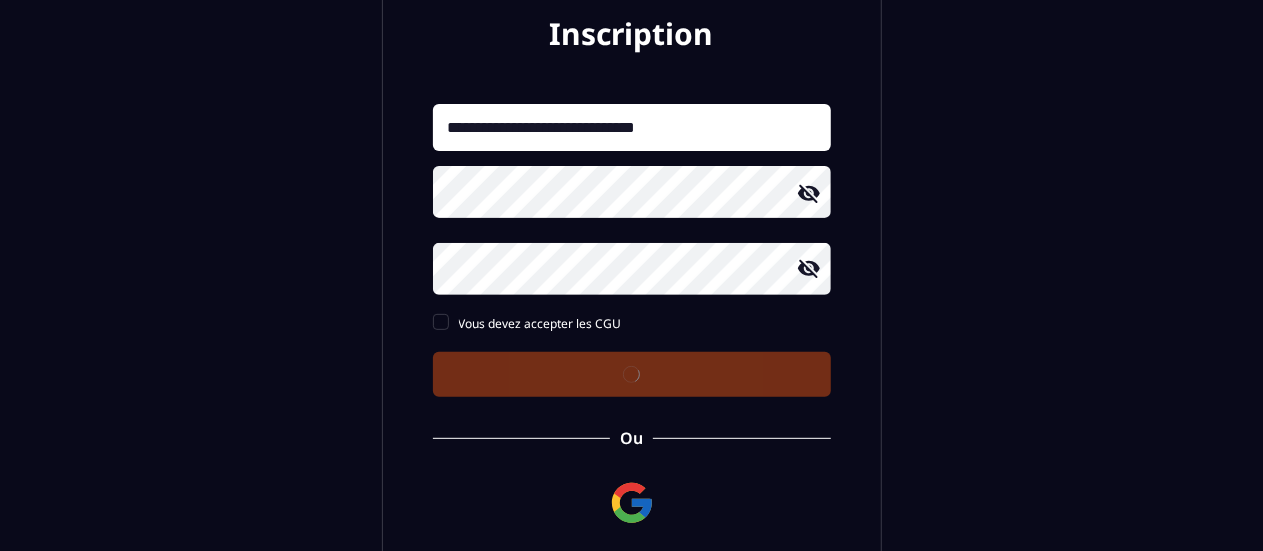 scroll, scrollTop: 235, scrollLeft: 0, axis: vertical 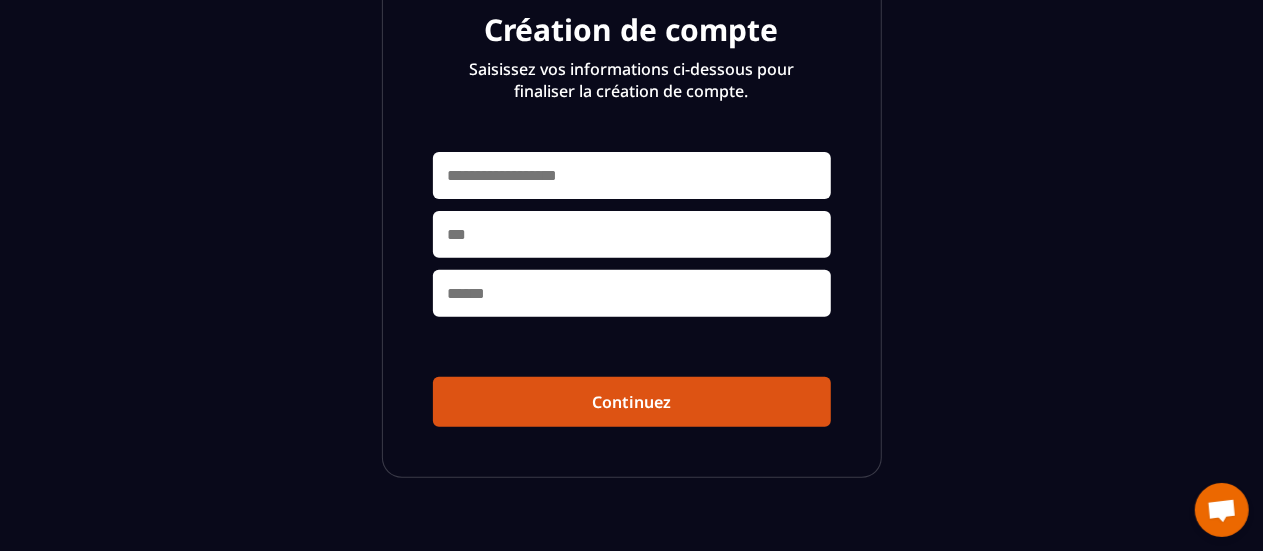 click at bounding box center (632, 175) 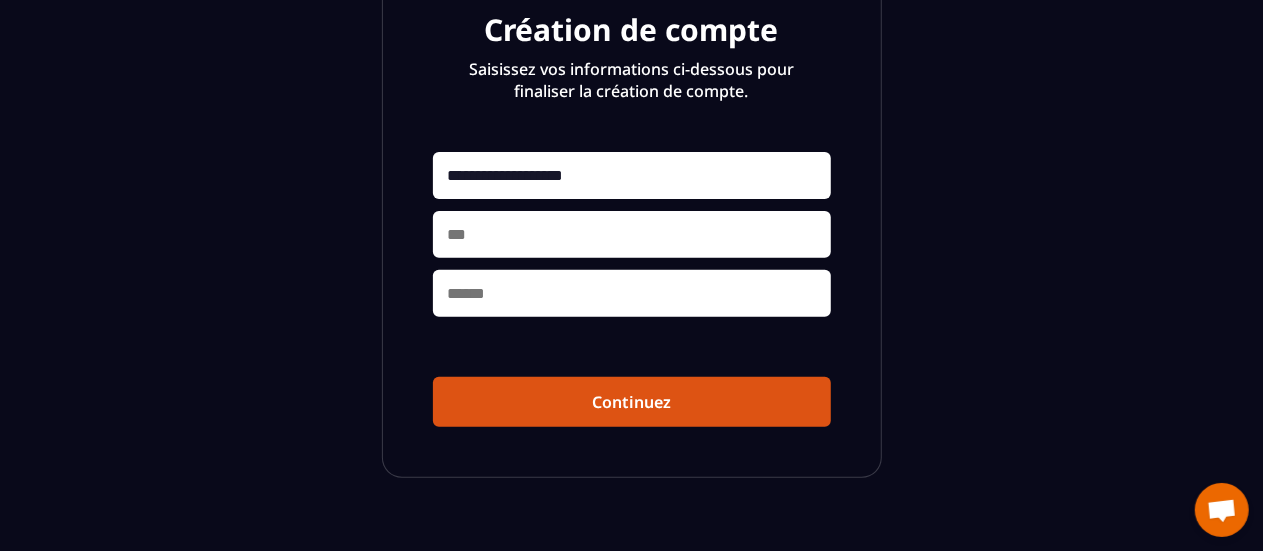 click at bounding box center (632, 234) 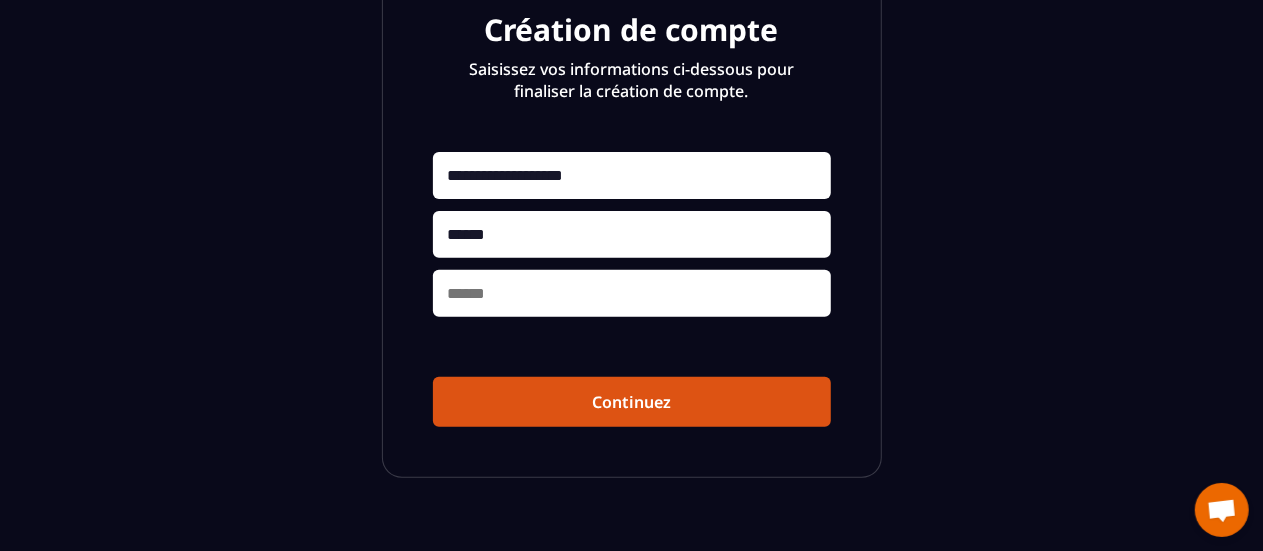 type on "*****" 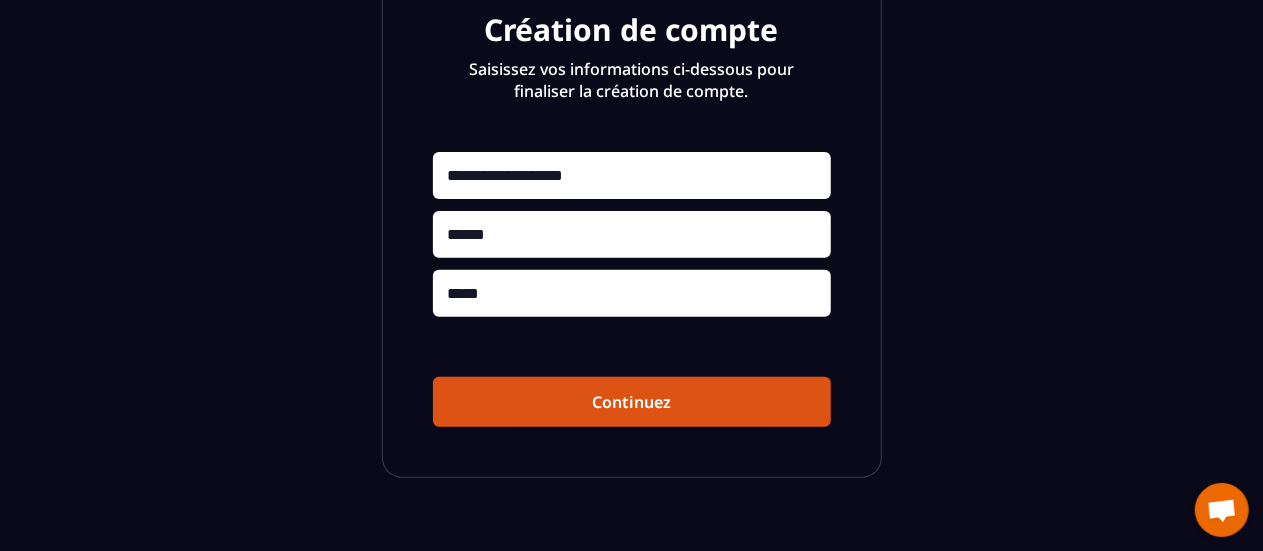 click on "Continuez" at bounding box center [632, 402] 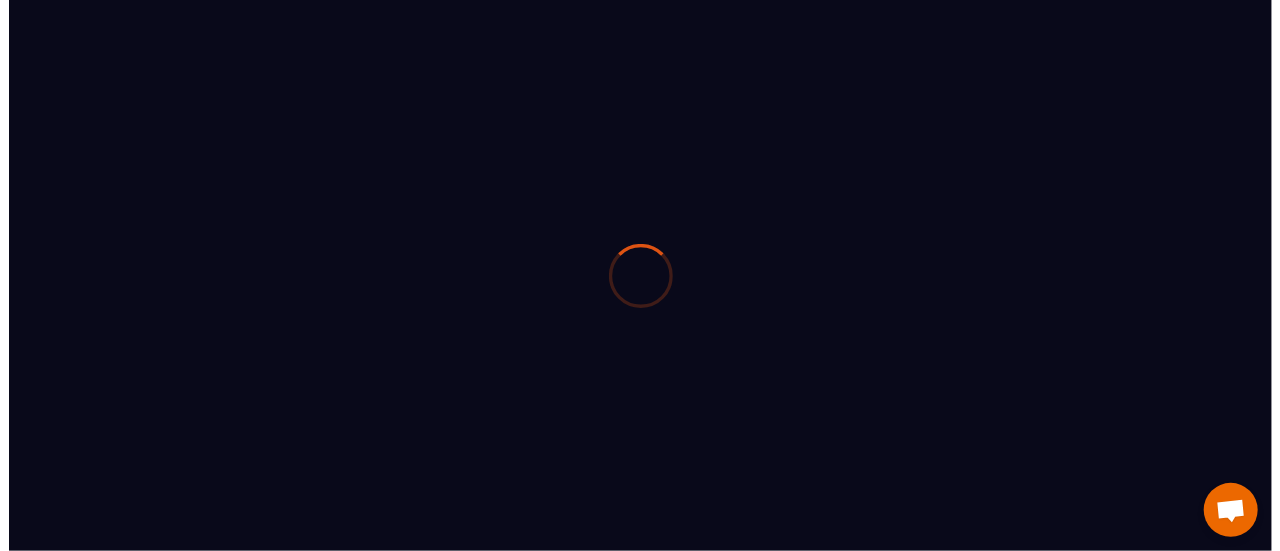 scroll, scrollTop: 0, scrollLeft: 0, axis: both 